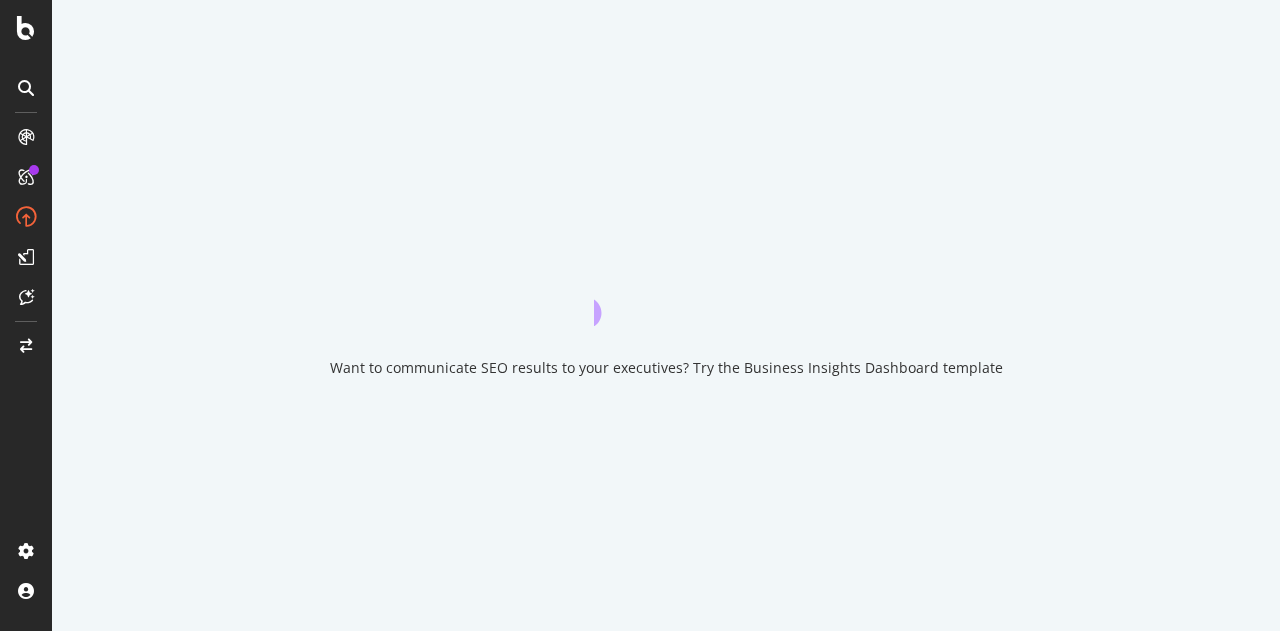 scroll, scrollTop: 0, scrollLeft: 0, axis: both 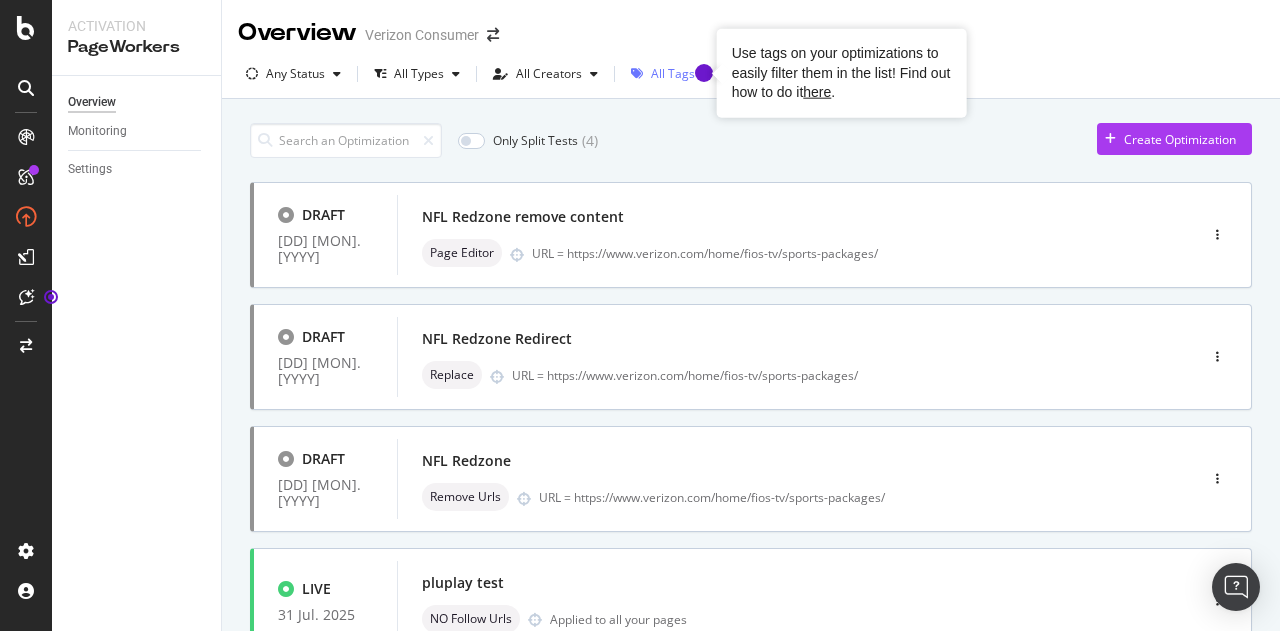 click at bounding box center [704, 73] 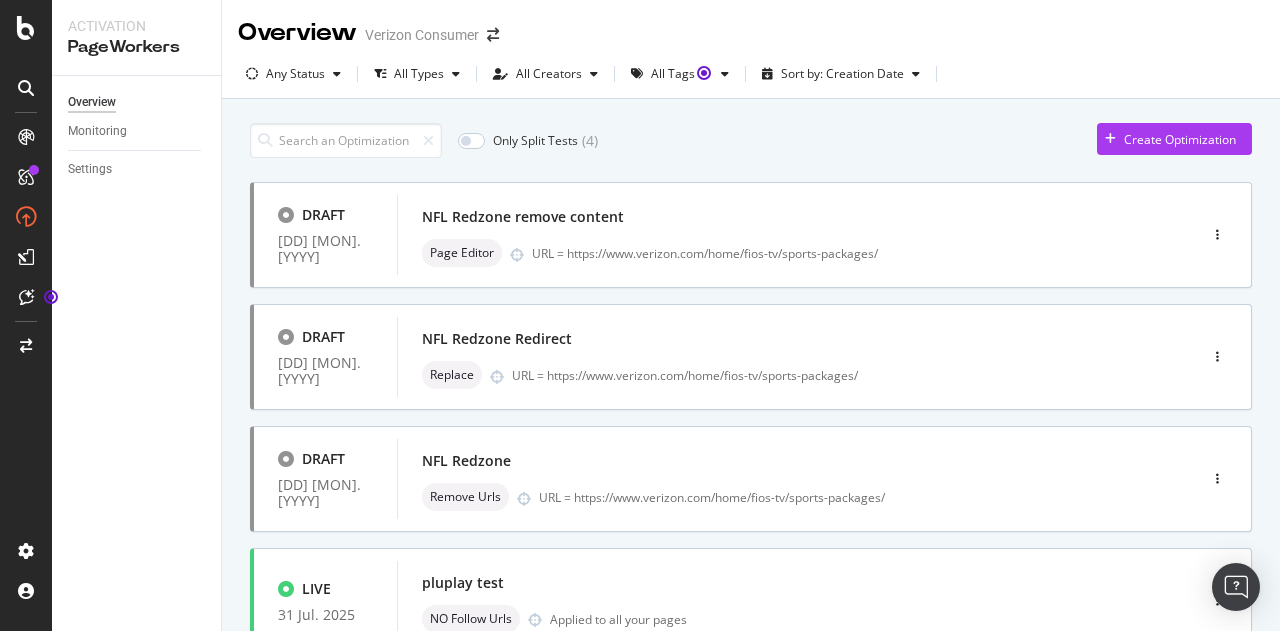 click on "Any Status All Types All Creators All Tags Sort by: Creation Date" at bounding box center (751, 74) 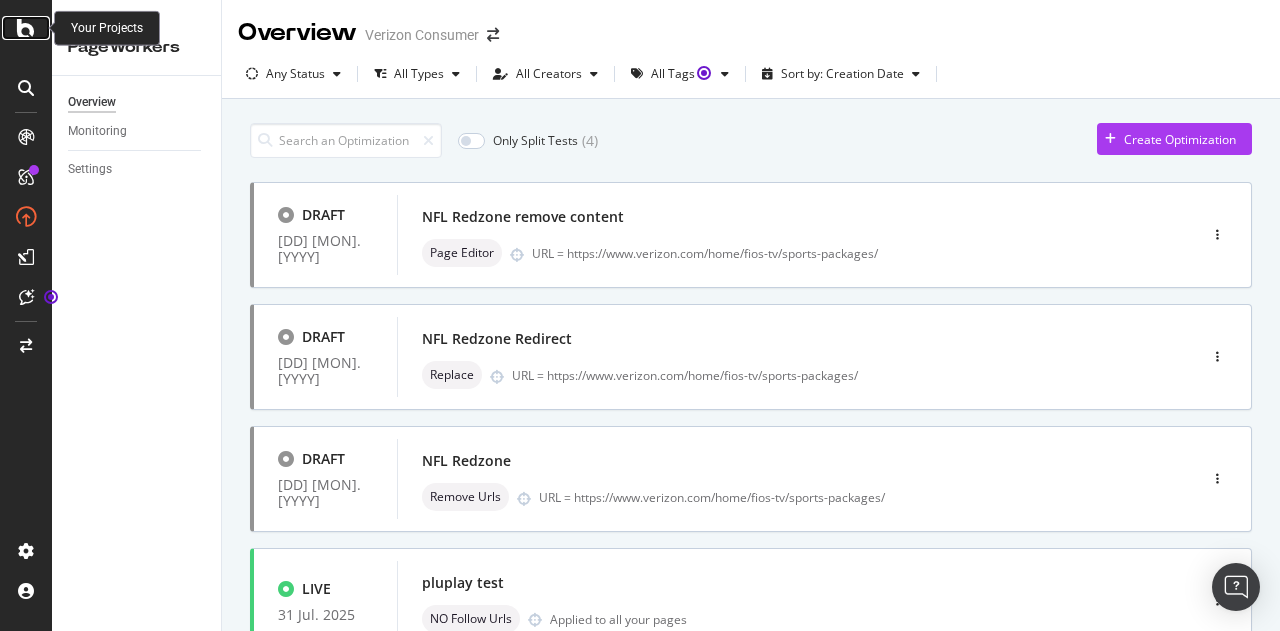 click at bounding box center (26, 28) 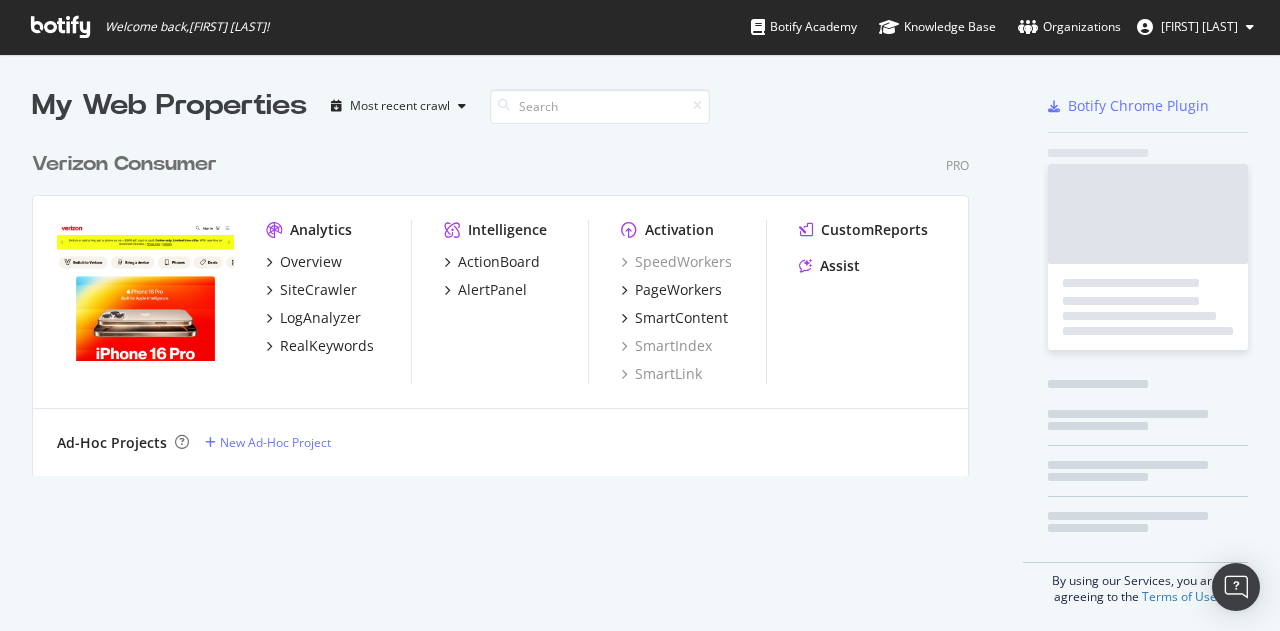scroll, scrollTop: 16, scrollLeft: 16, axis: both 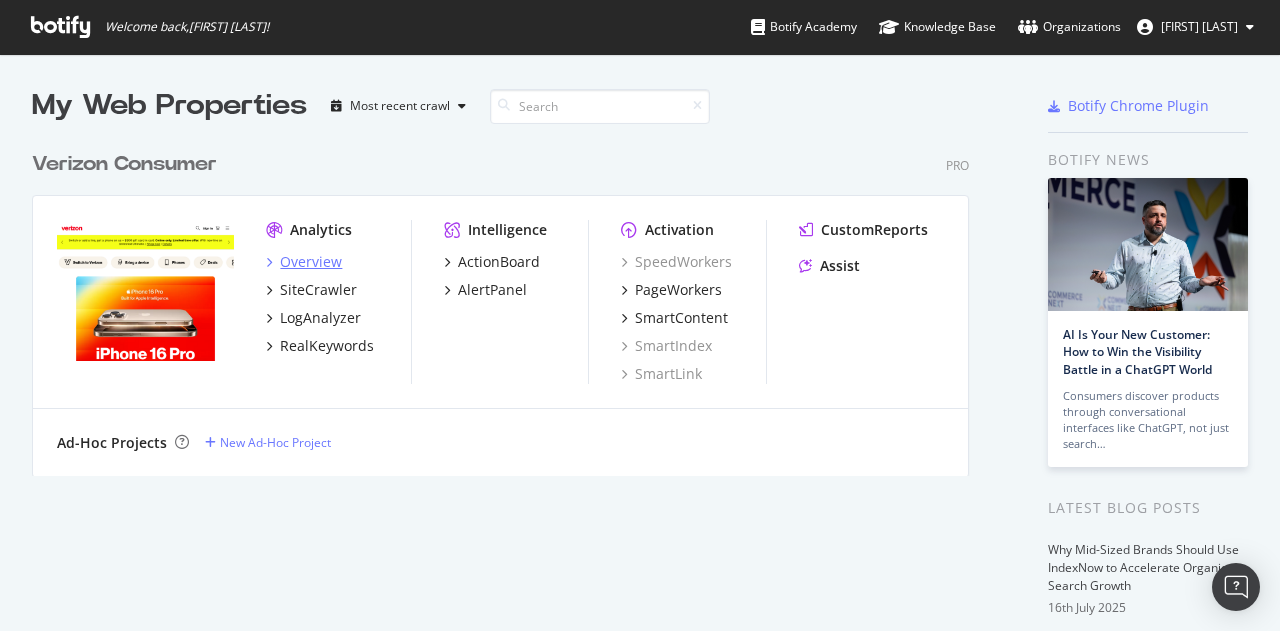 click on "Overview" at bounding box center [311, 262] 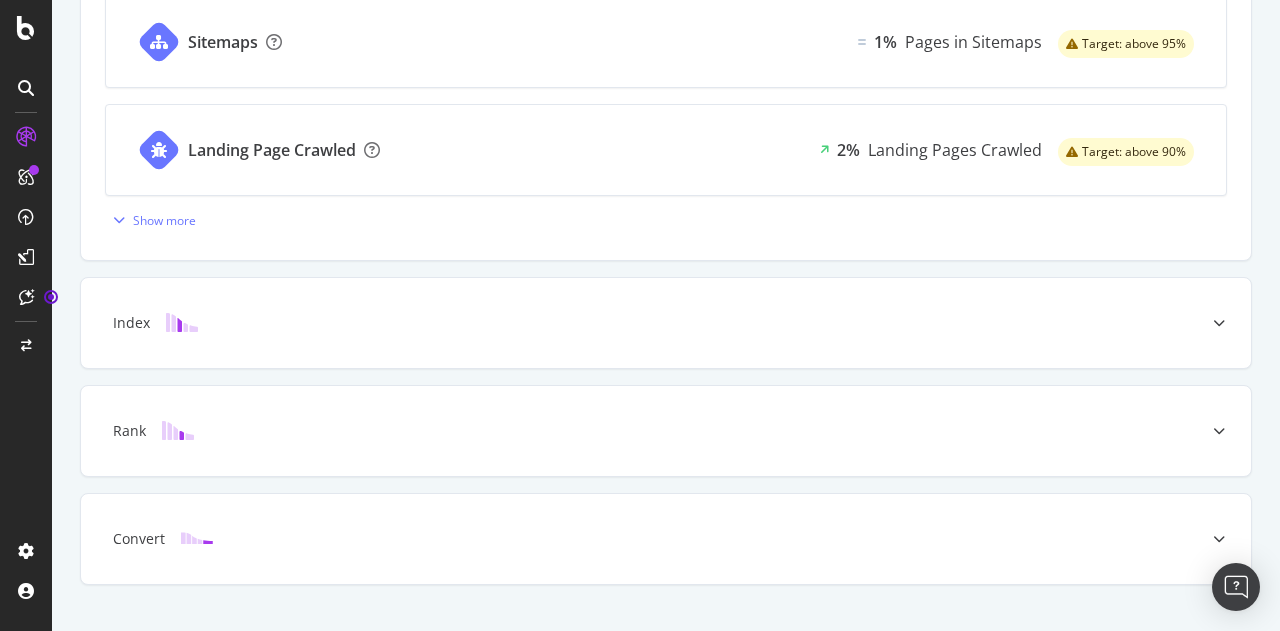 scroll, scrollTop: 883, scrollLeft: 0, axis: vertical 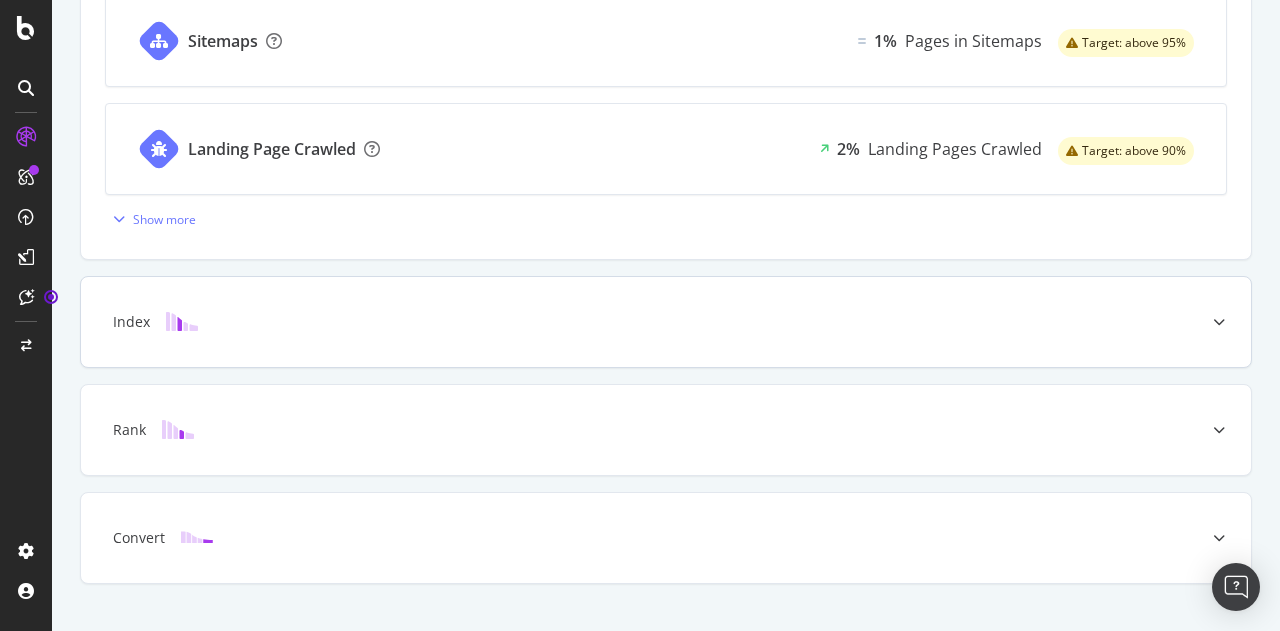 click on "Index" at bounding box center (634, 322) 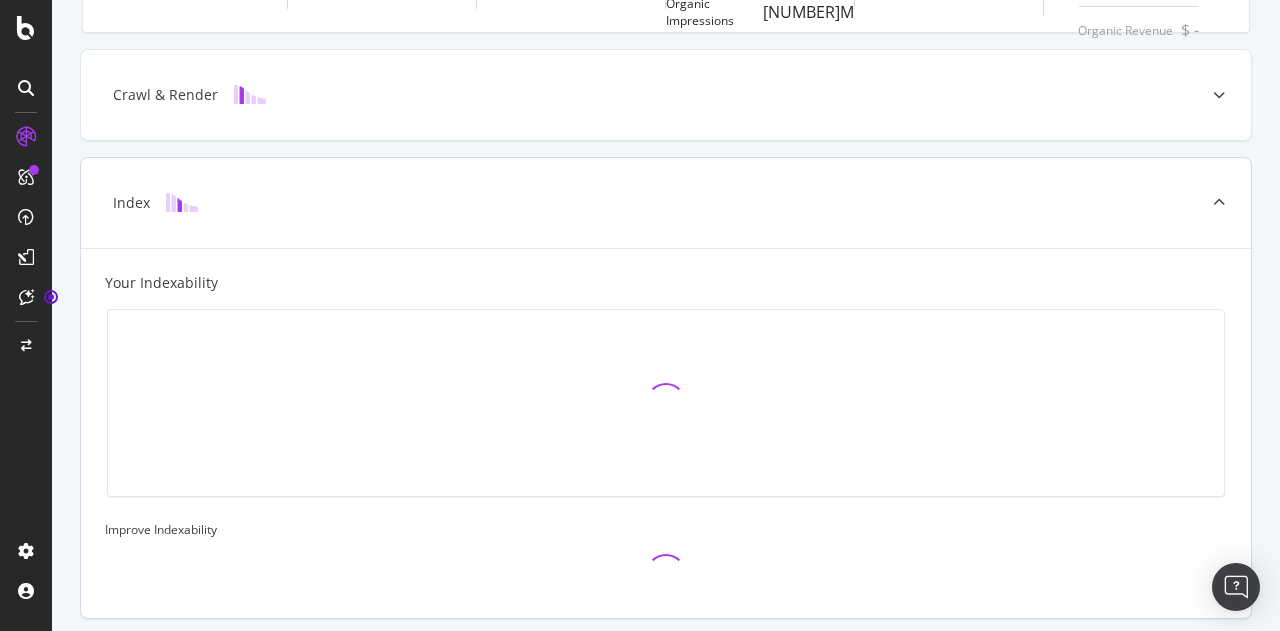 click on "Index" at bounding box center (634, 203) 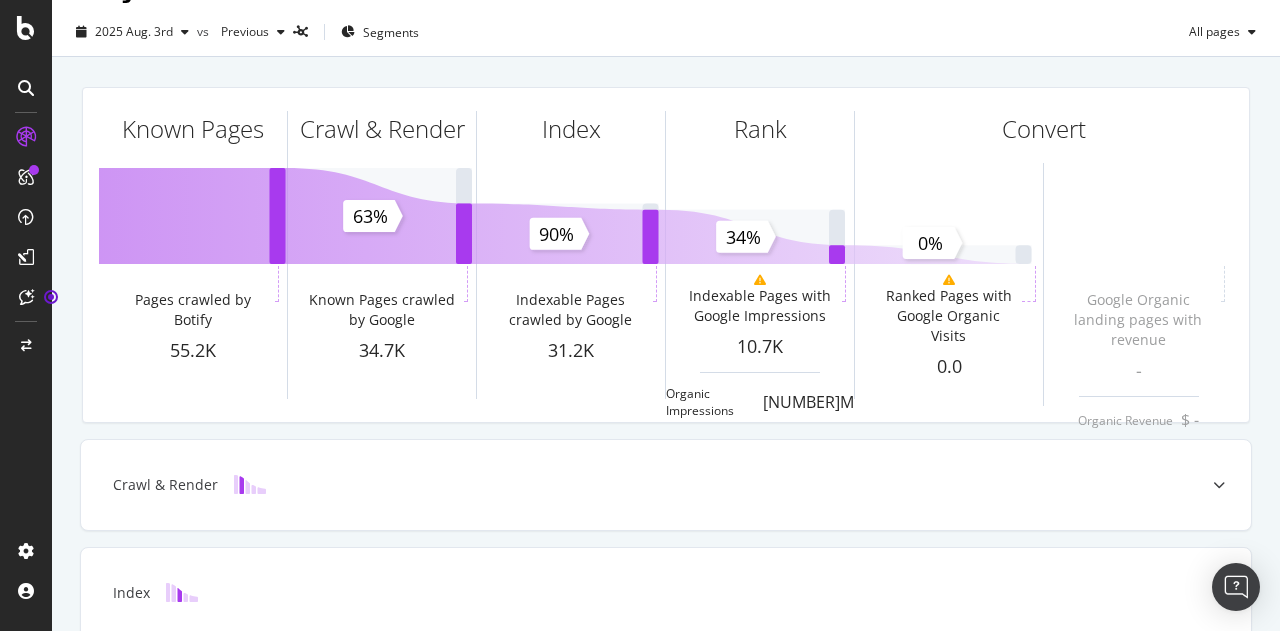 scroll, scrollTop: 0, scrollLeft: 0, axis: both 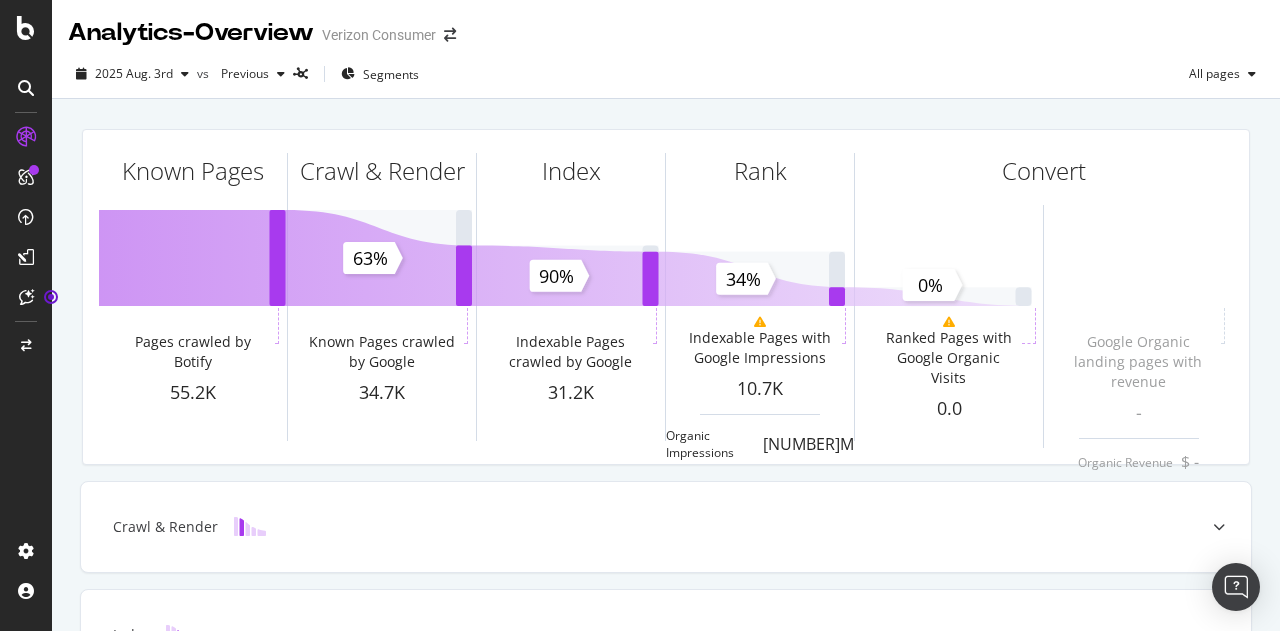 click at bounding box center (26, 137) 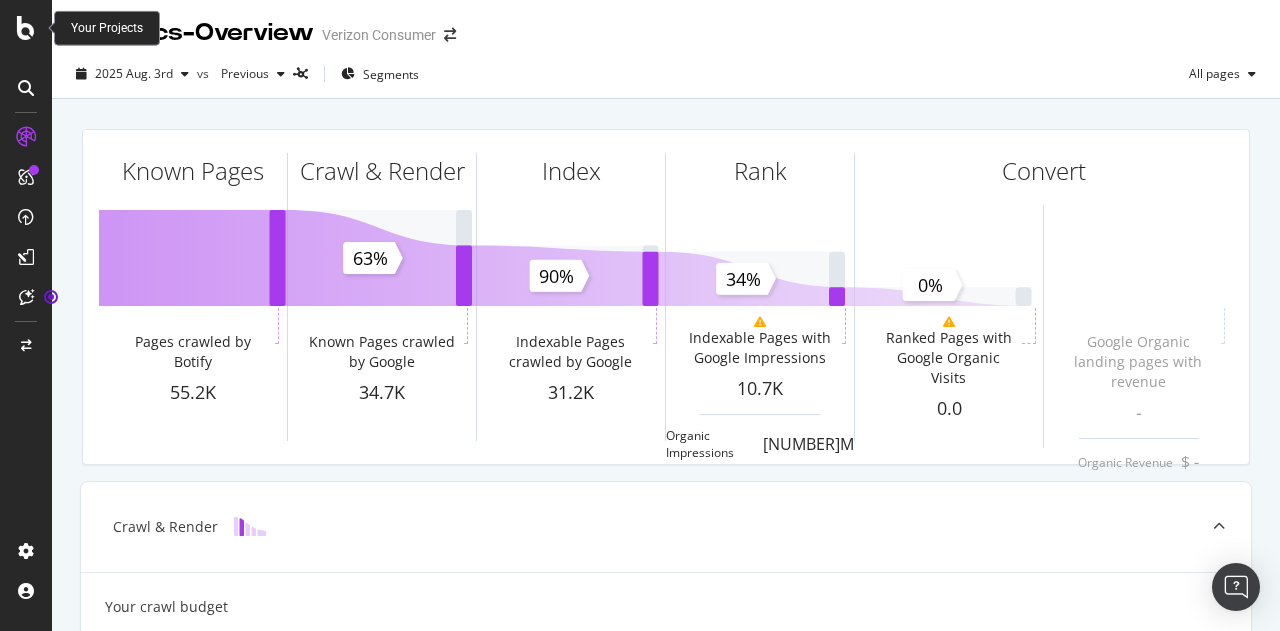 click at bounding box center [26, 28] 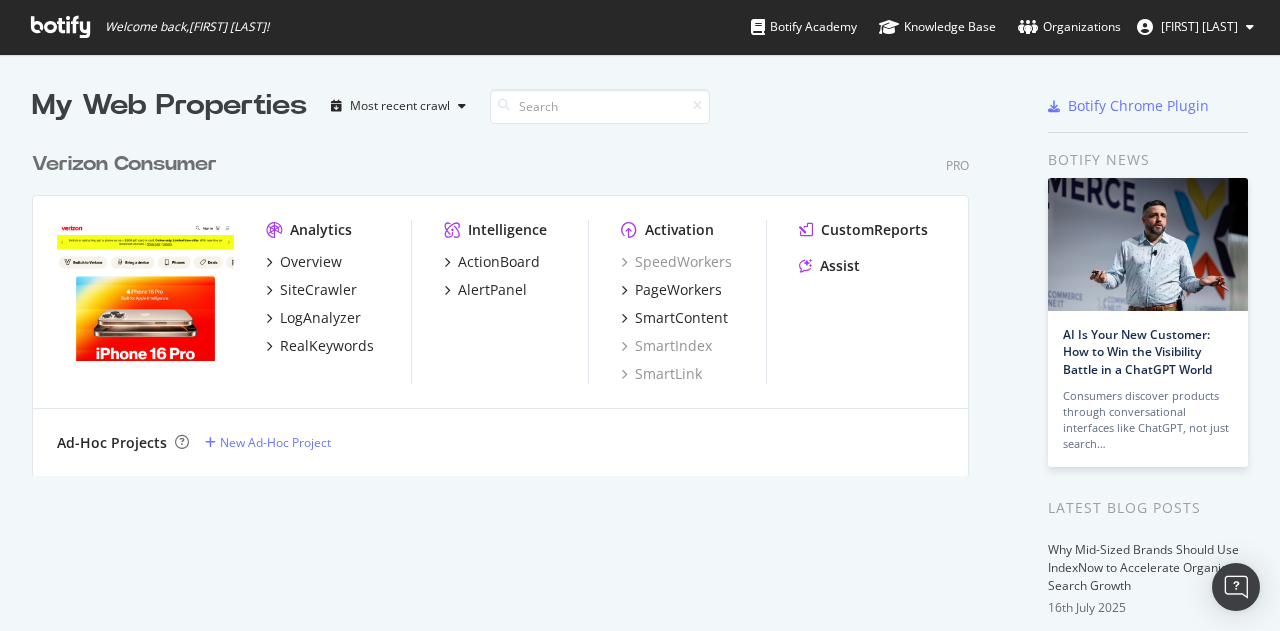 scroll, scrollTop: 16, scrollLeft: 16, axis: both 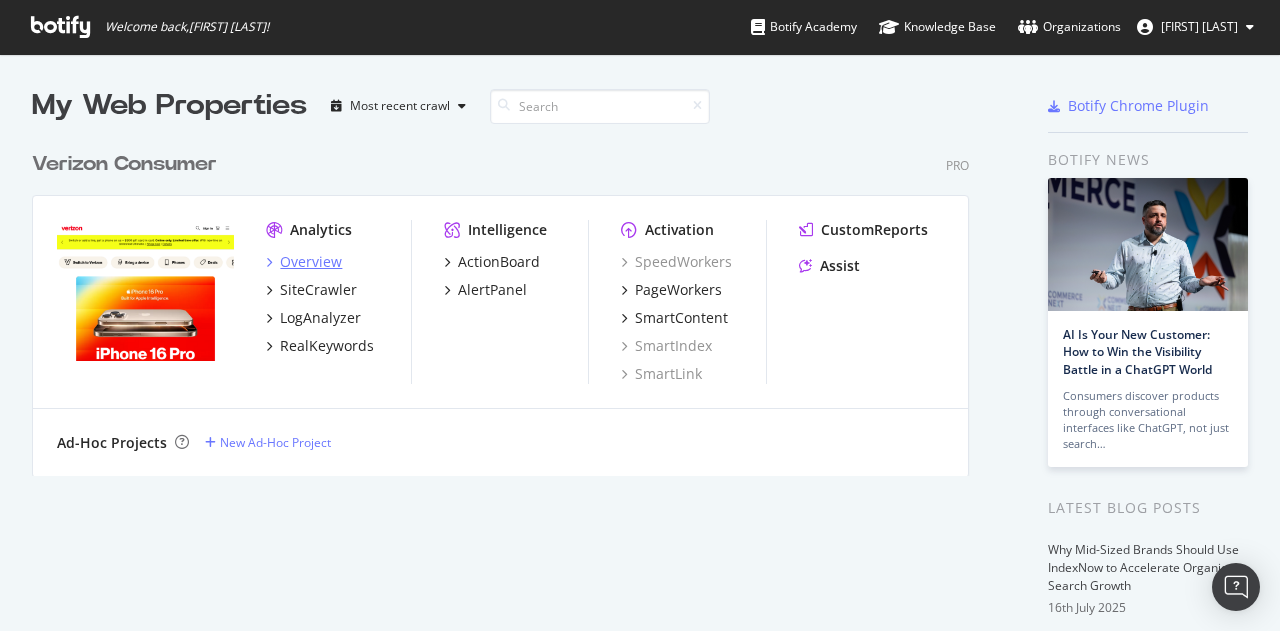 click on "Overview" at bounding box center [311, 262] 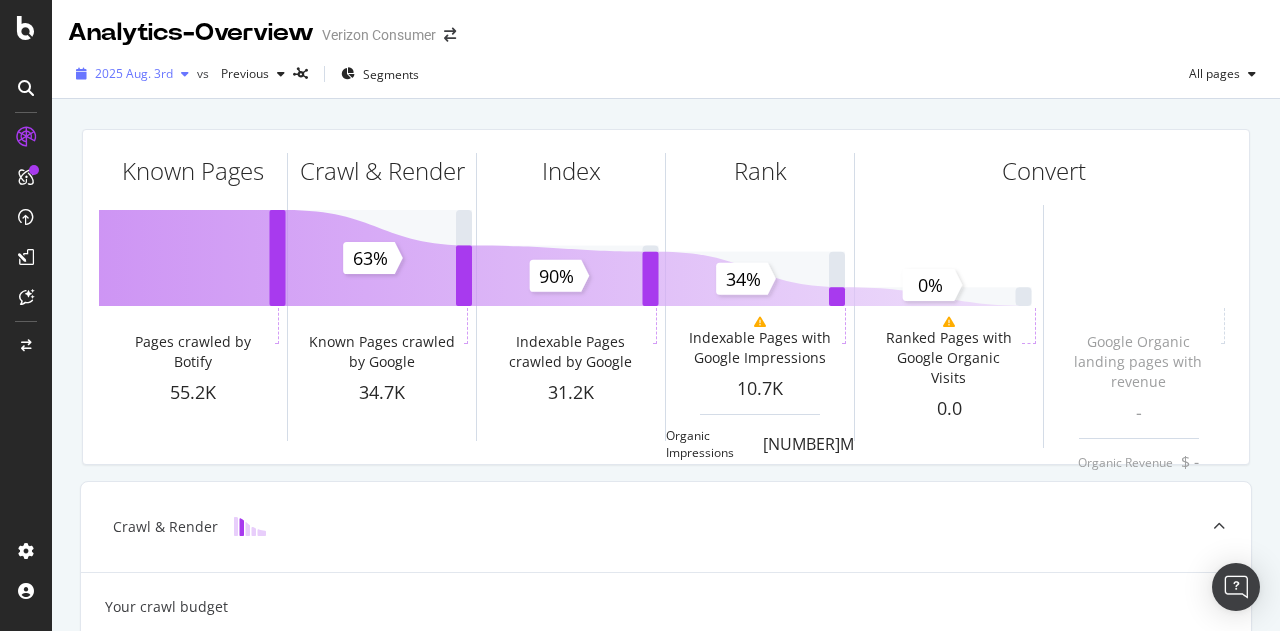 click on "2025 Aug. 3rd" at bounding box center (134, 73) 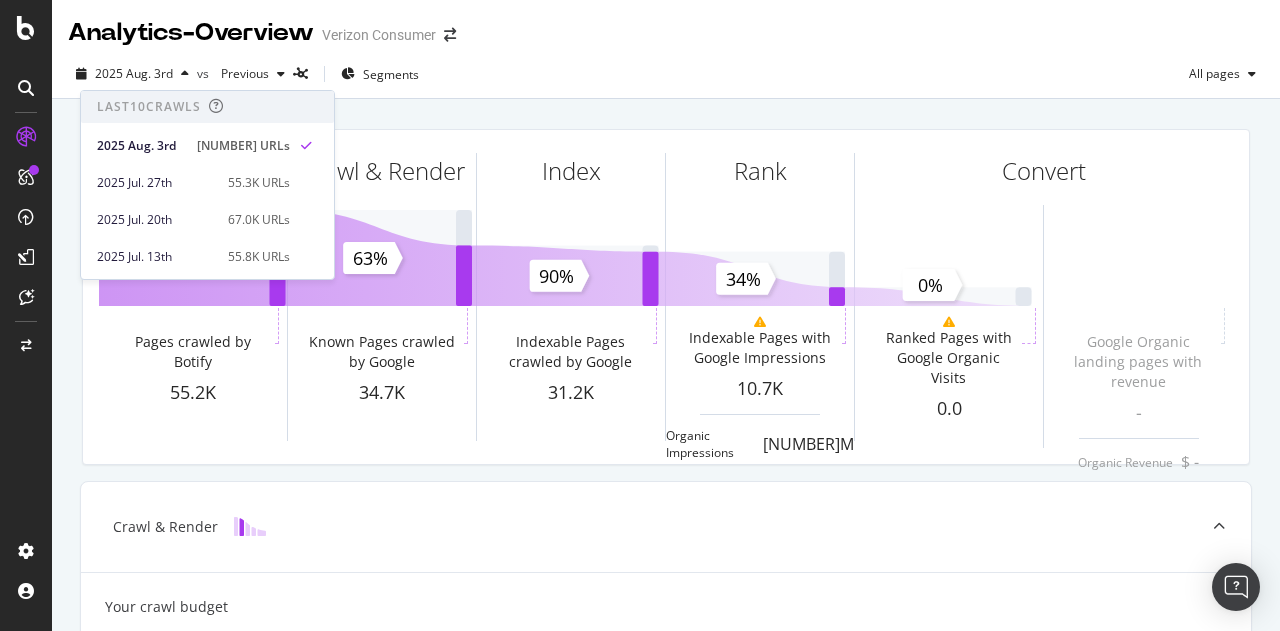 click on "[YYYY] [MON]. [DD] vs Previous Segments All pages" at bounding box center [666, 78] 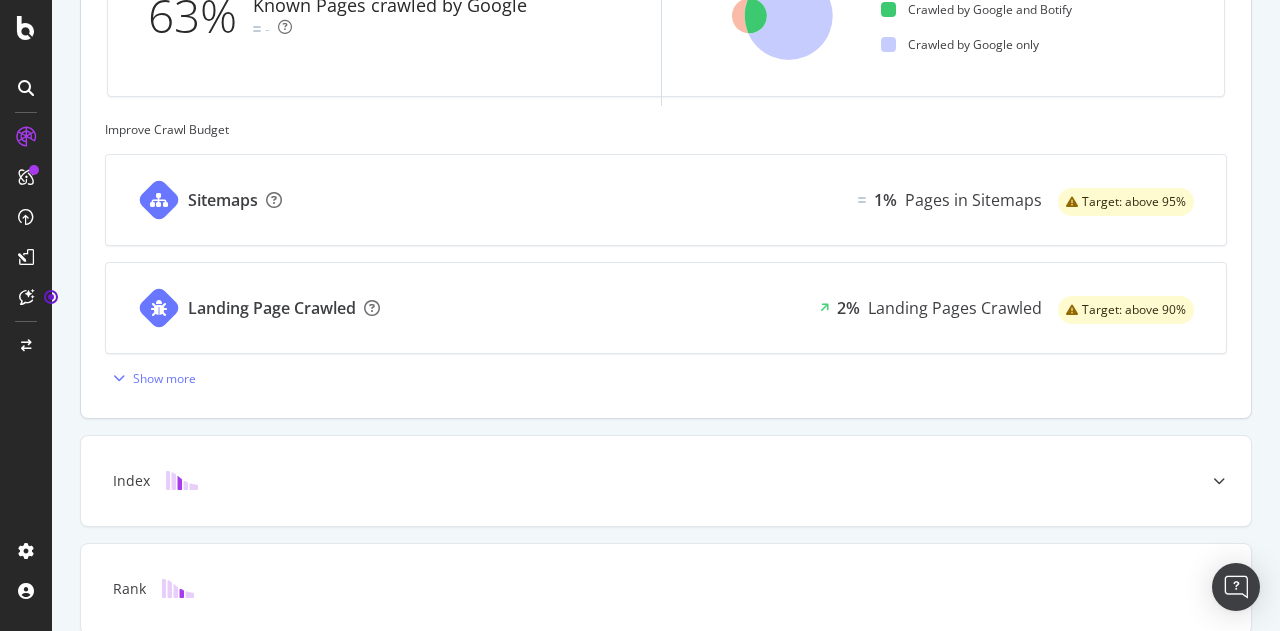 scroll, scrollTop: 730, scrollLeft: 0, axis: vertical 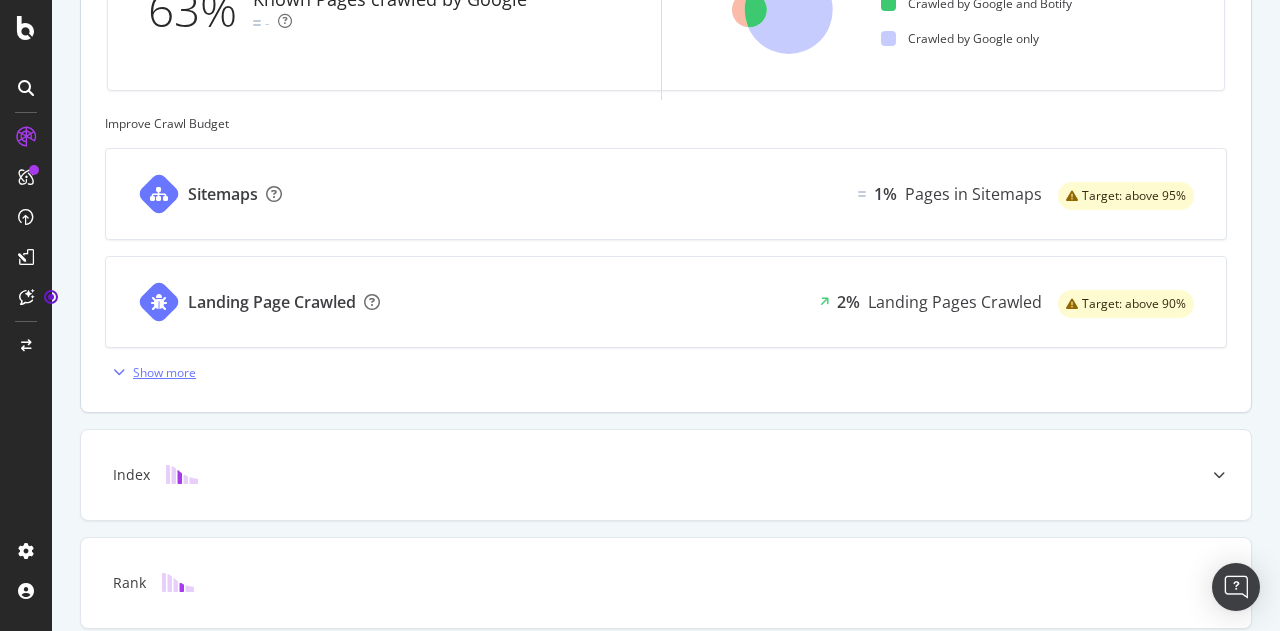 click on "Show more" at bounding box center (164, 372) 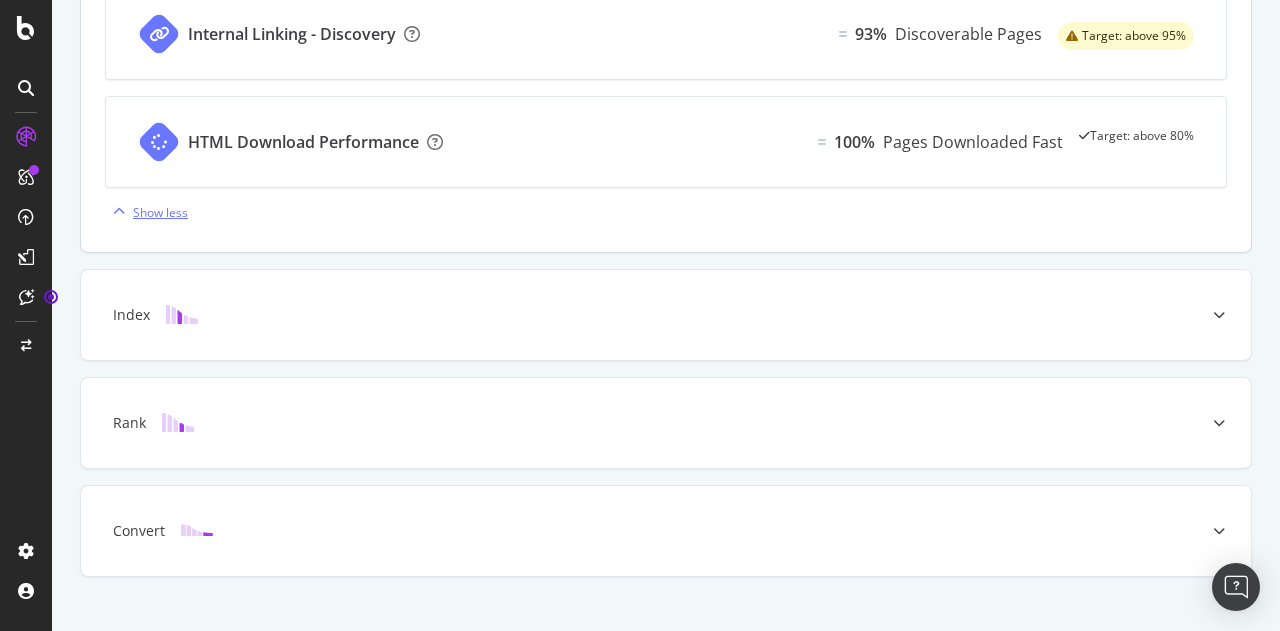 scroll, scrollTop: 1454, scrollLeft: 0, axis: vertical 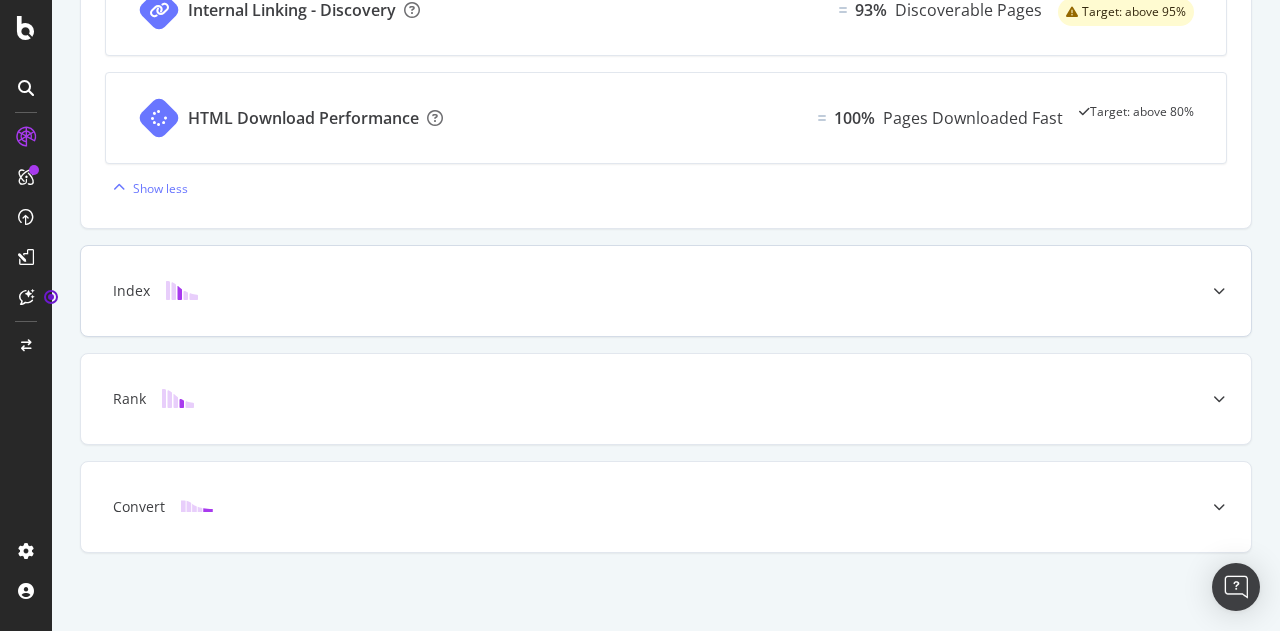 click on "Index" at bounding box center [666, 291] 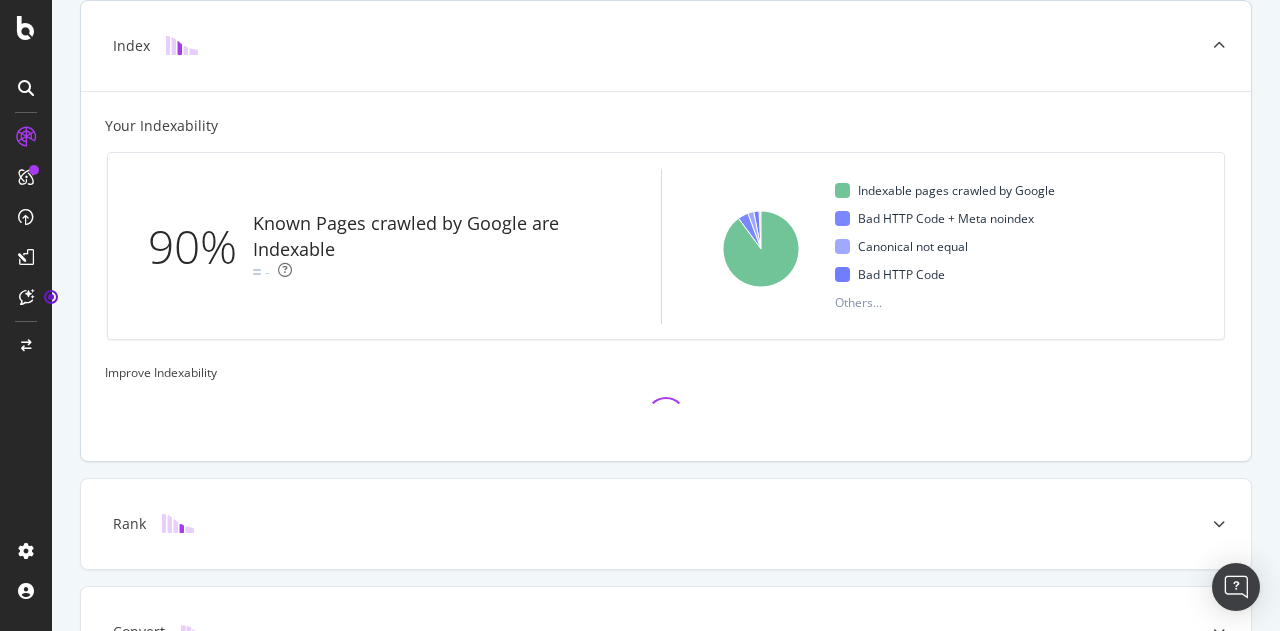 scroll, scrollTop: 588, scrollLeft: 0, axis: vertical 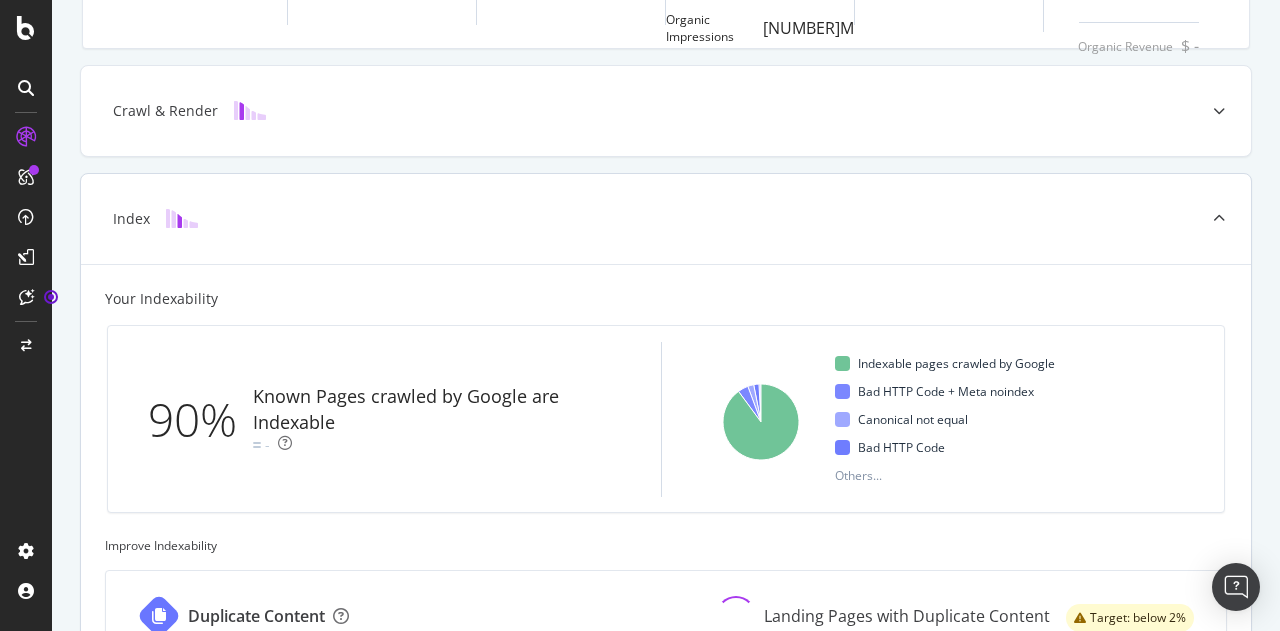 click on "Index" at bounding box center [634, 219] 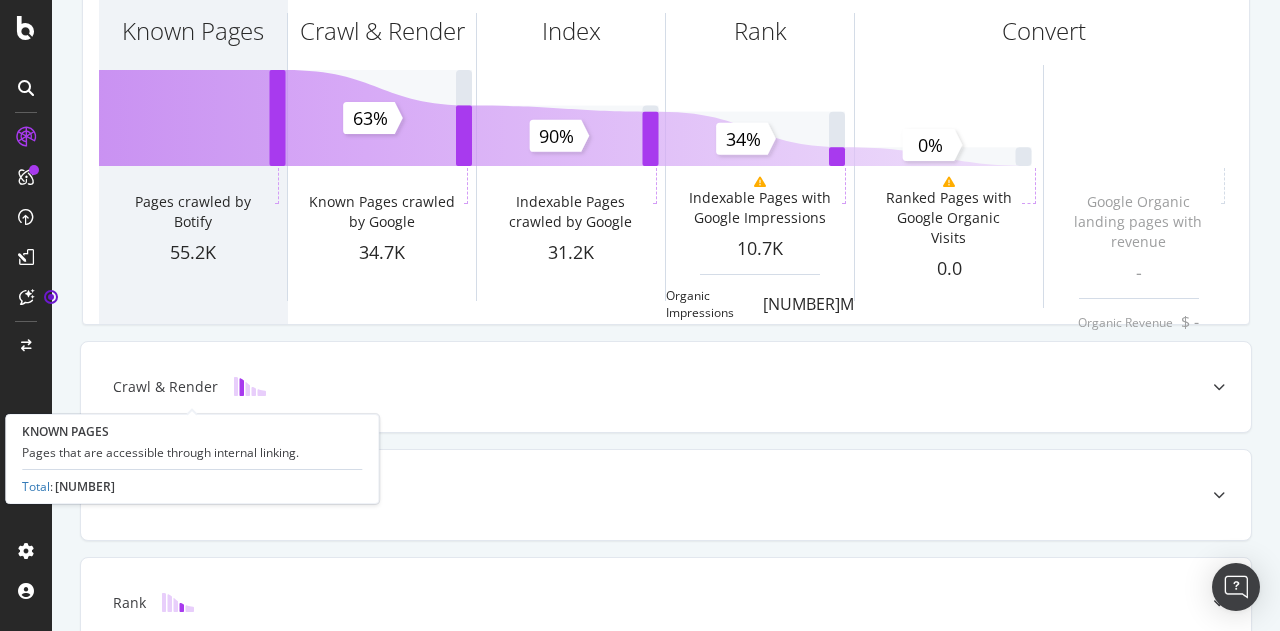 scroll, scrollTop: 0, scrollLeft: 0, axis: both 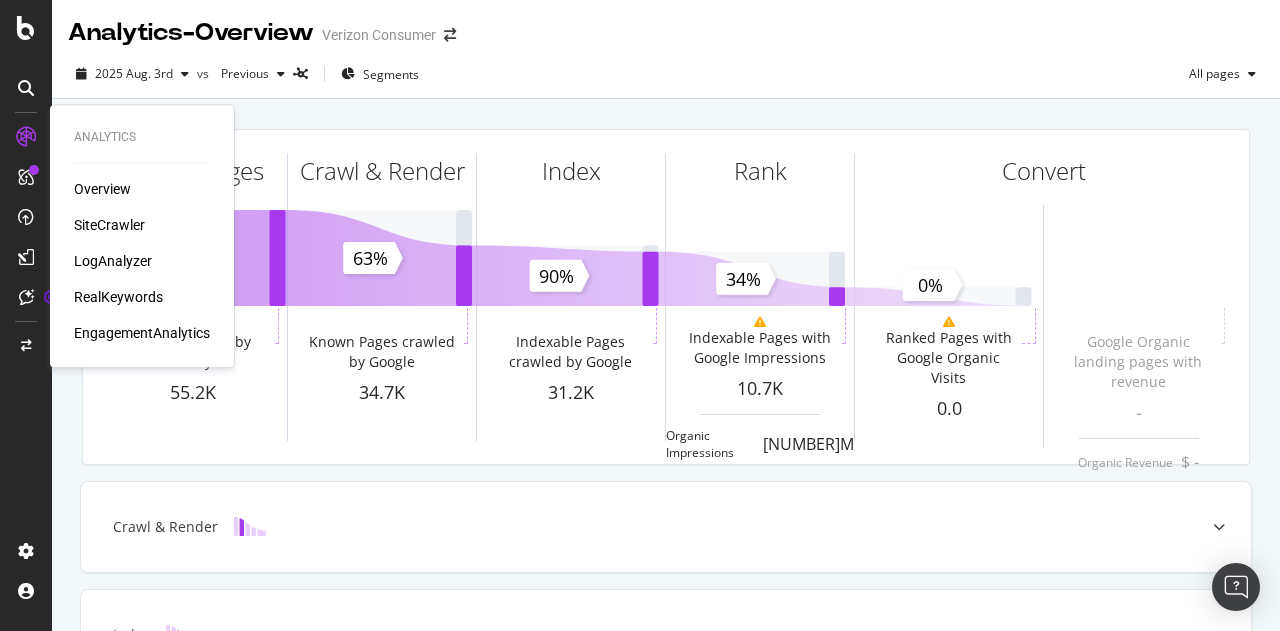 click on "Overview" at bounding box center [102, 189] 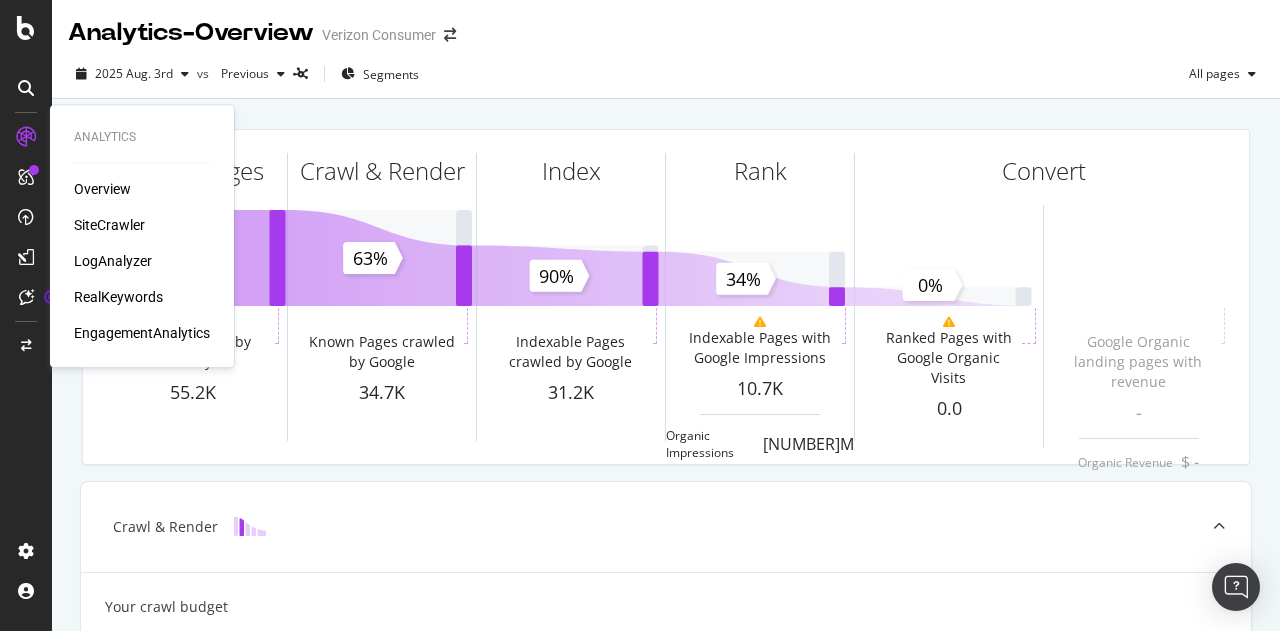 click on "Overview" at bounding box center [102, 189] 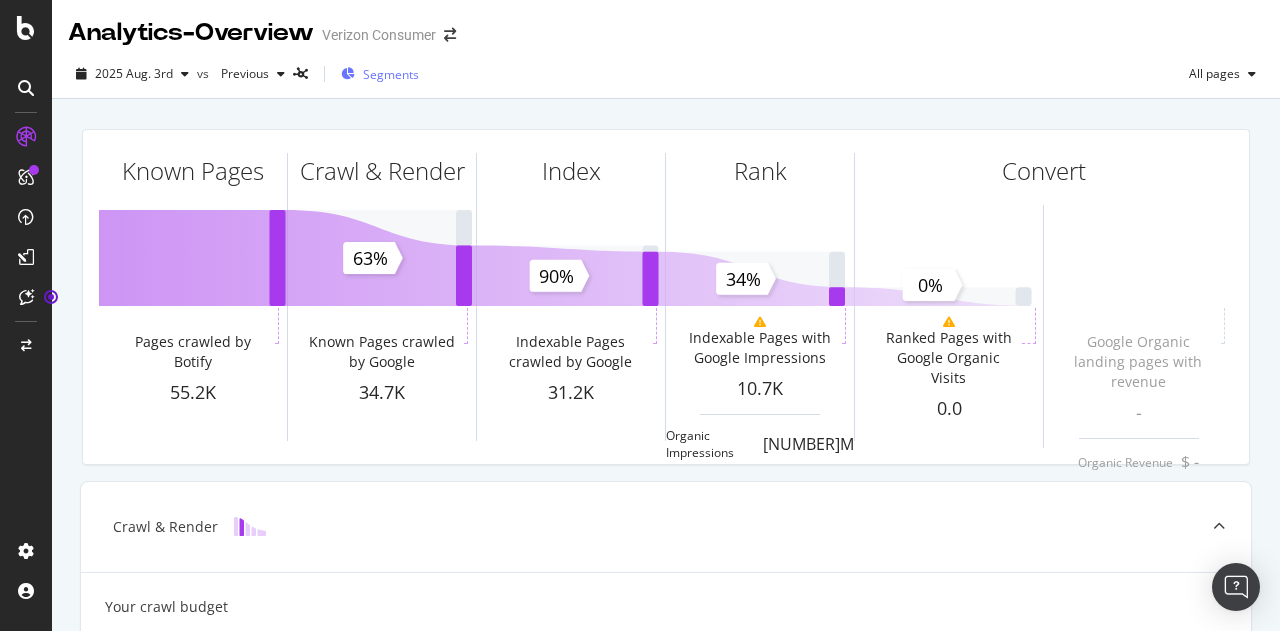 click on "Segments" at bounding box center (391, 74) 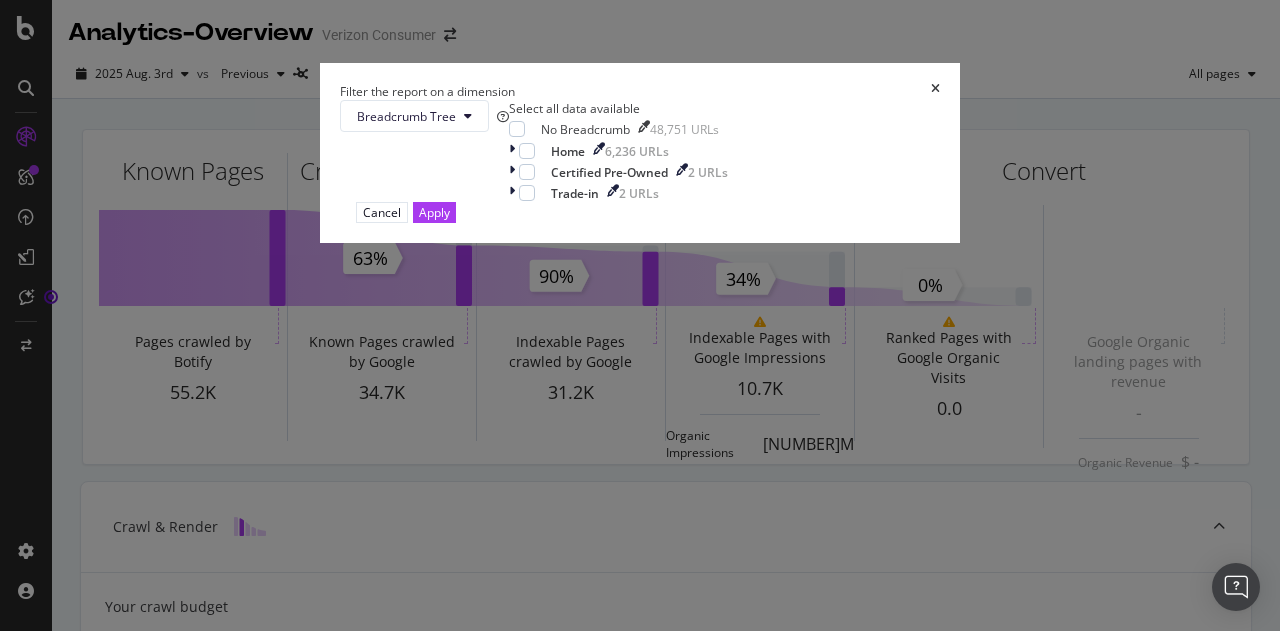 click on "Filter the report on a dimension" at bounding box center [640, 91] 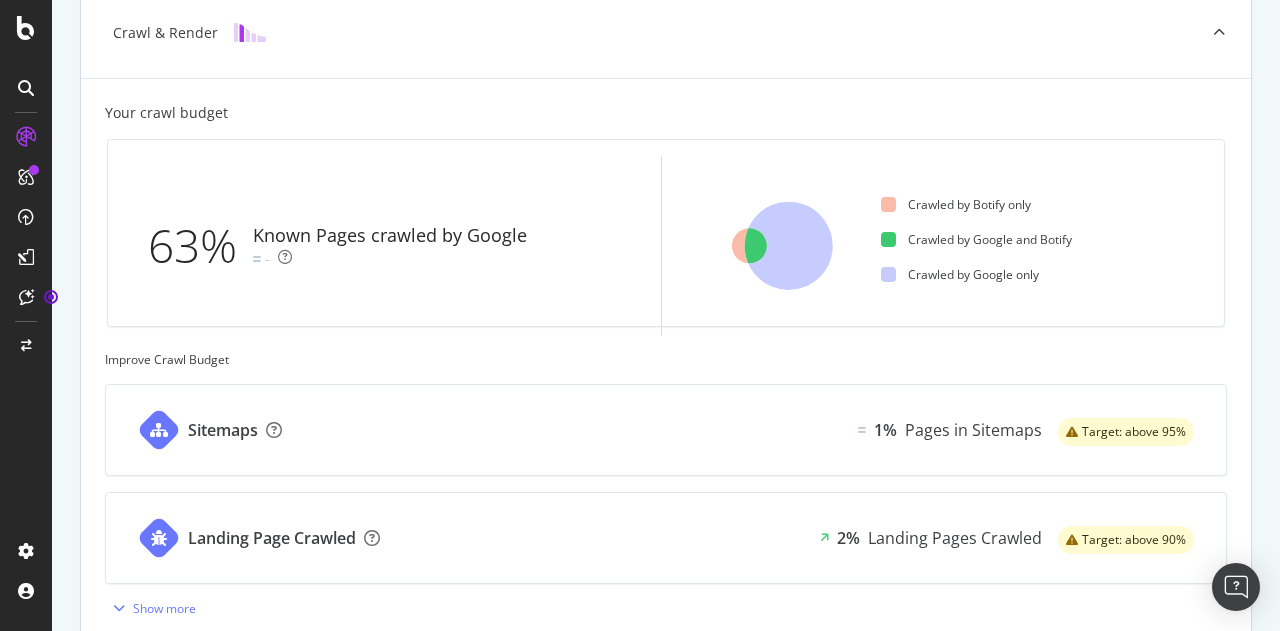 scroll, scrollTop: 895, scrollLeft: 0, axis: vertical 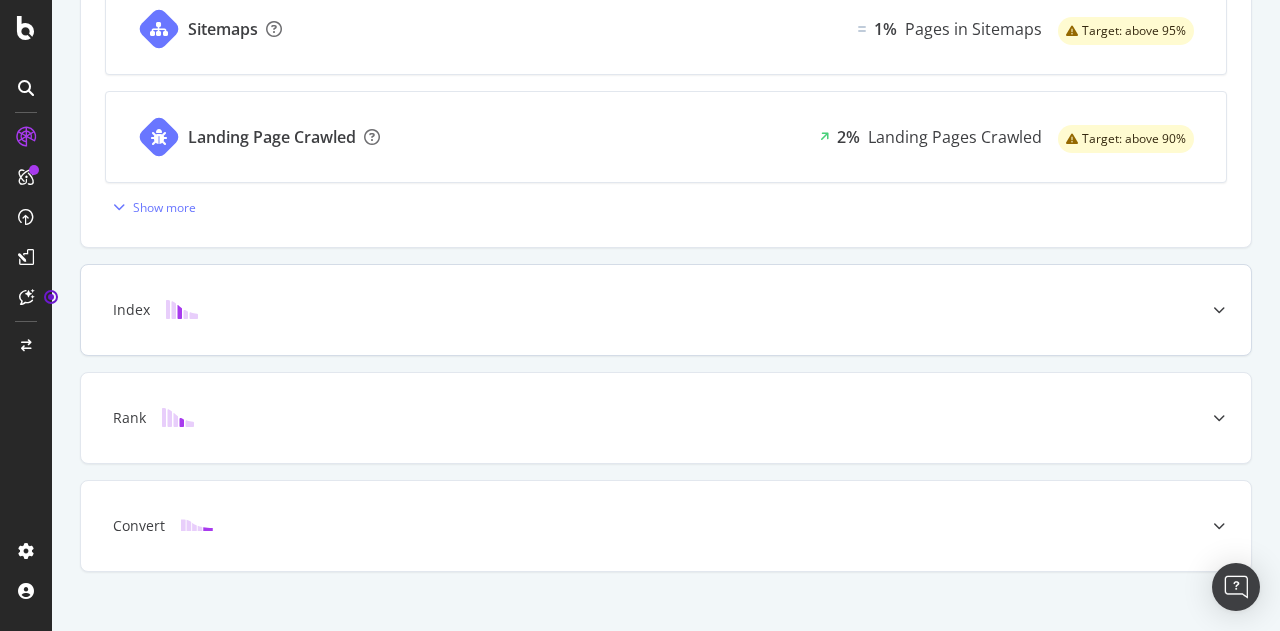 click on "Index" at bounding box center [634, 310] 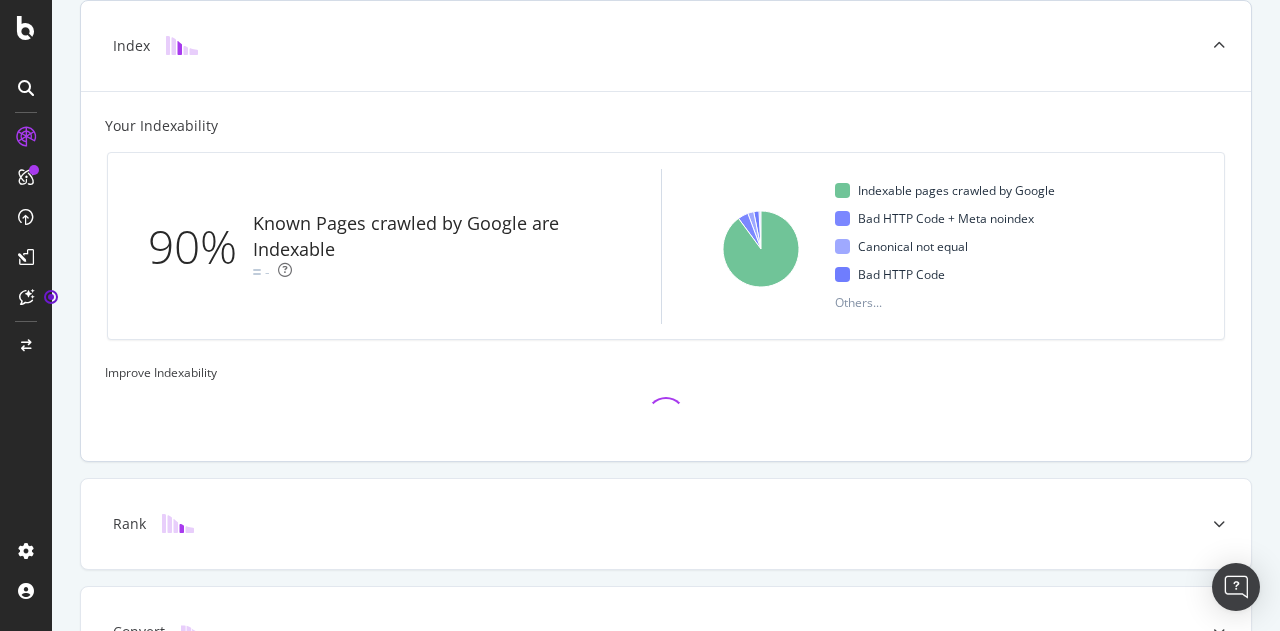scroll, scrollTop: 588, scrollLeft: 0, axis: vertical 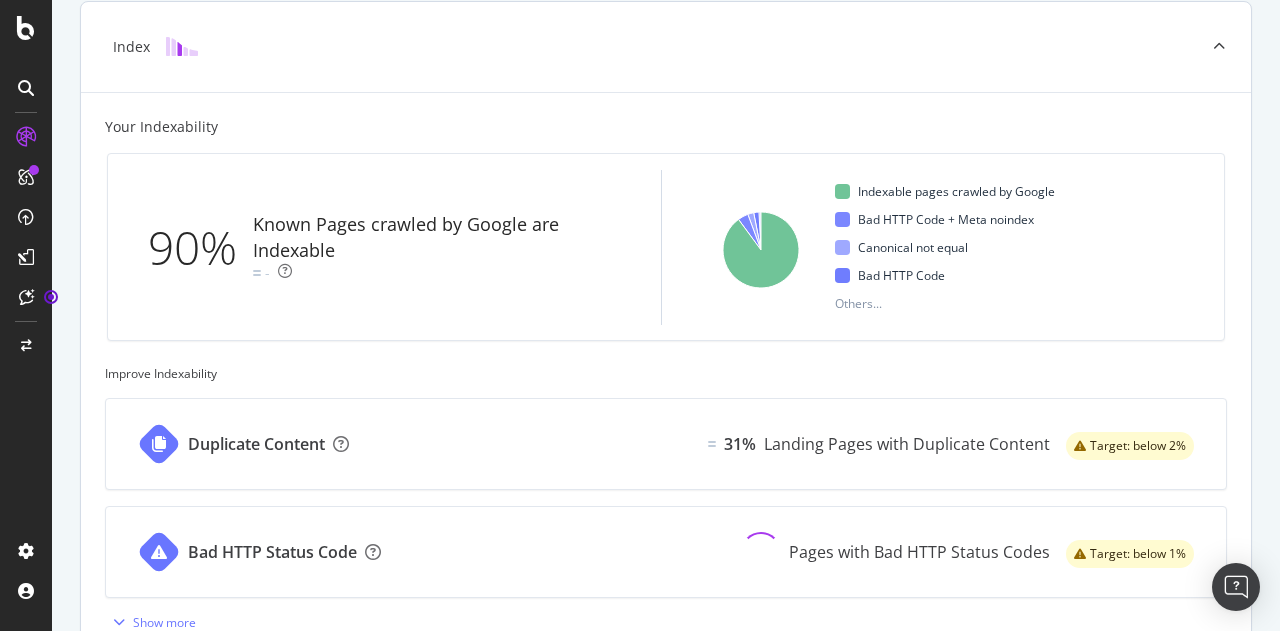click on "Index" at bounding box center [666, 47] 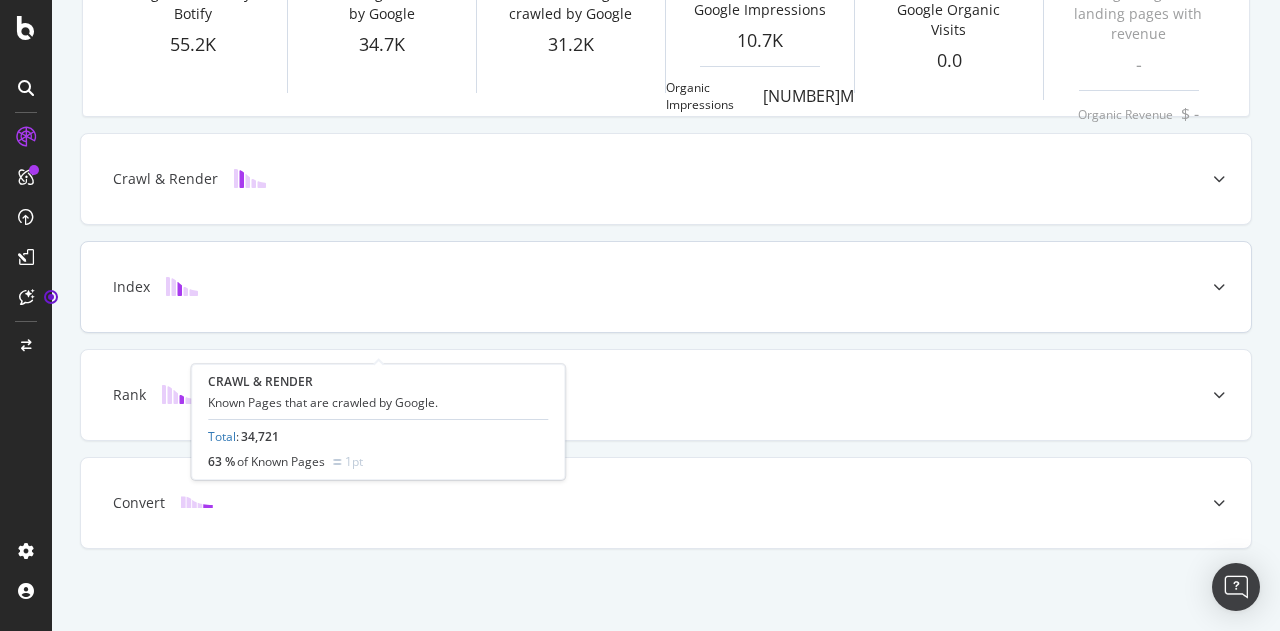 scroll, scrollTop: 0, scrollLeft: 0, axis: both 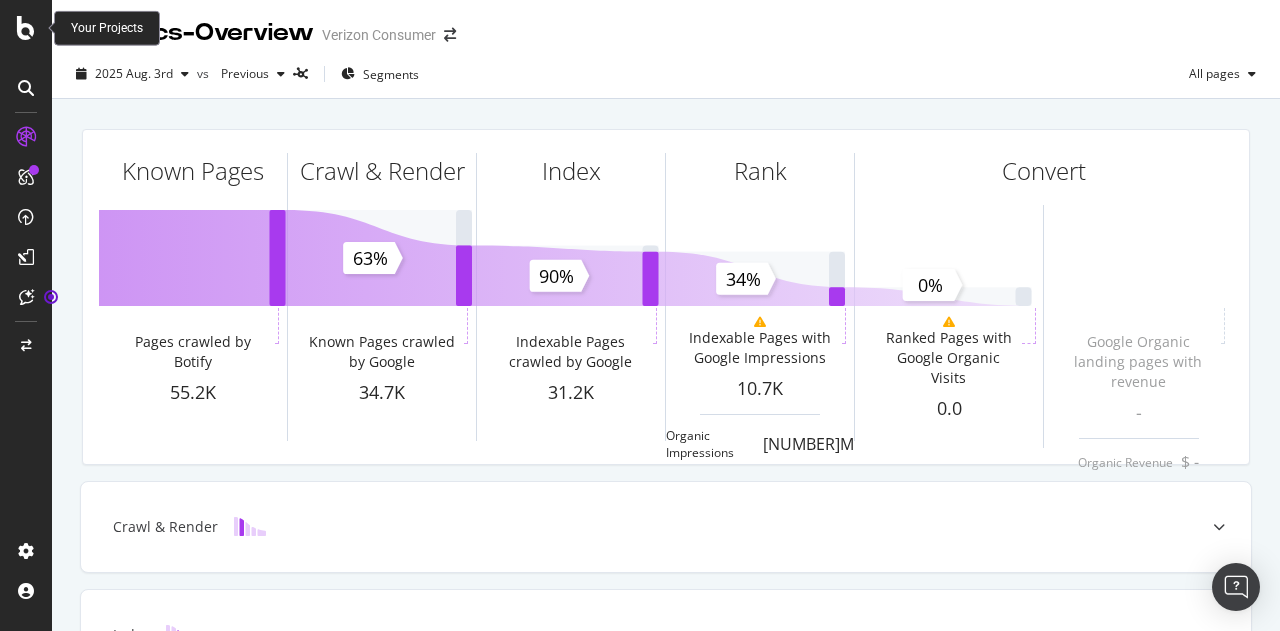 click at bounding box center (26, 28) 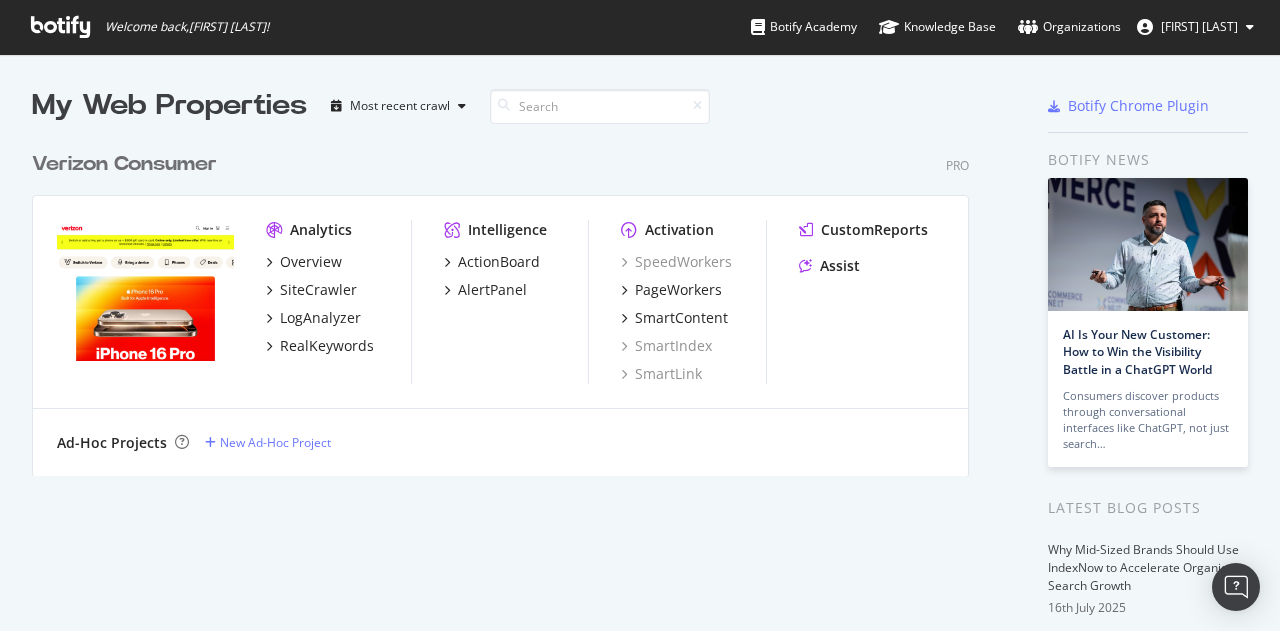 scroll, scrollTop: 16, scrollLeft: 16, axis: both 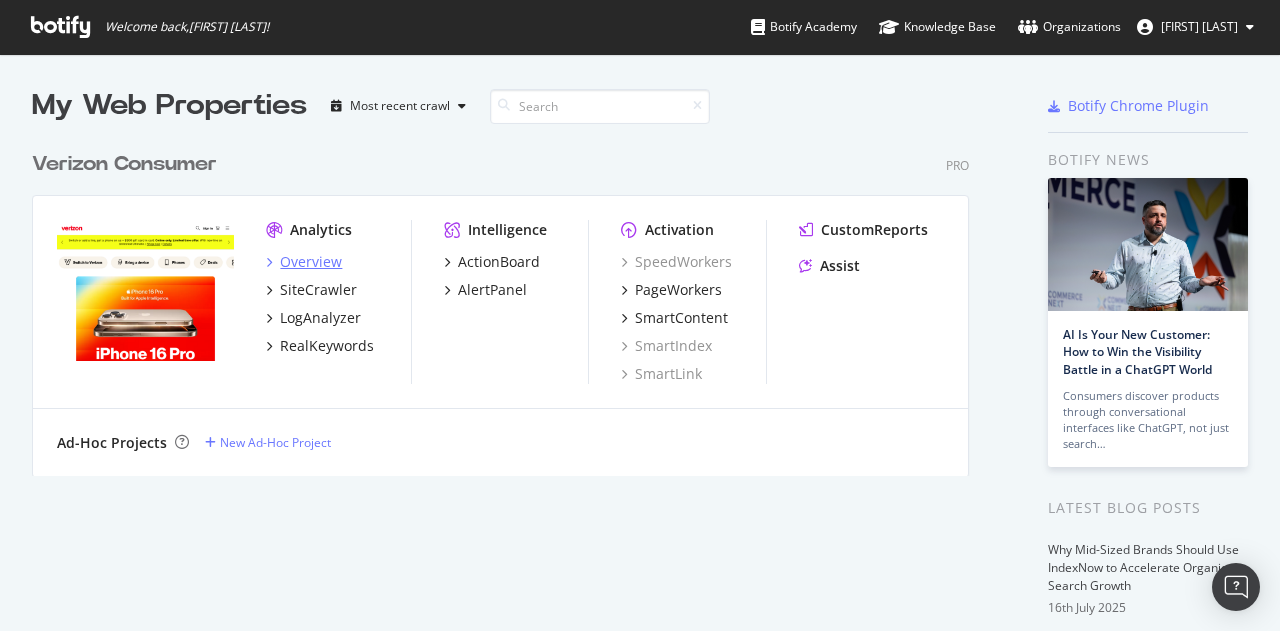 click on "Overview" at bounding box center (304, 262) 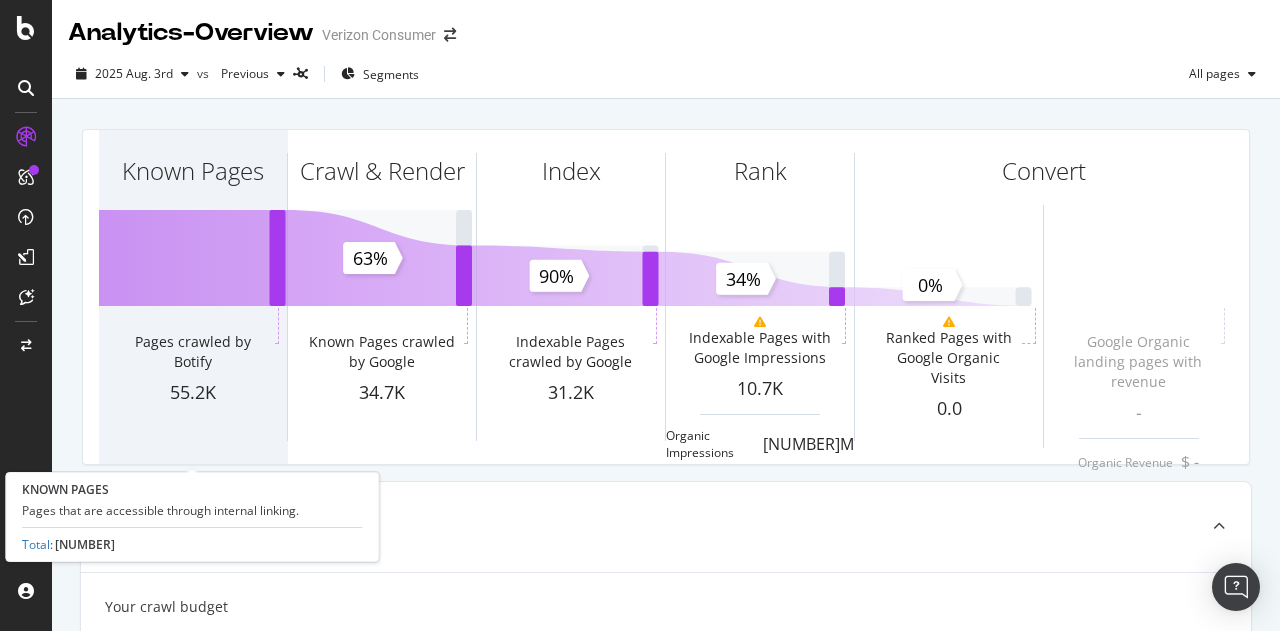 click on "Known Pages" at bounding box center [193, 207] 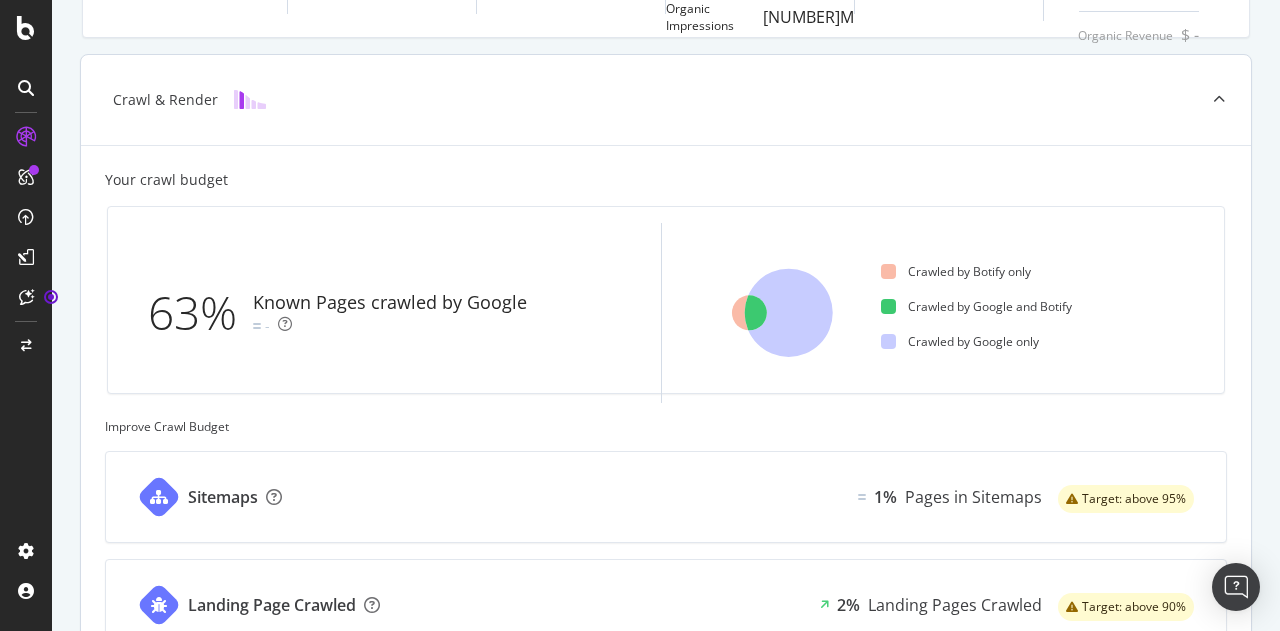 scroll, scrollTop: 917, scrollLeft: 0, axis: vertical 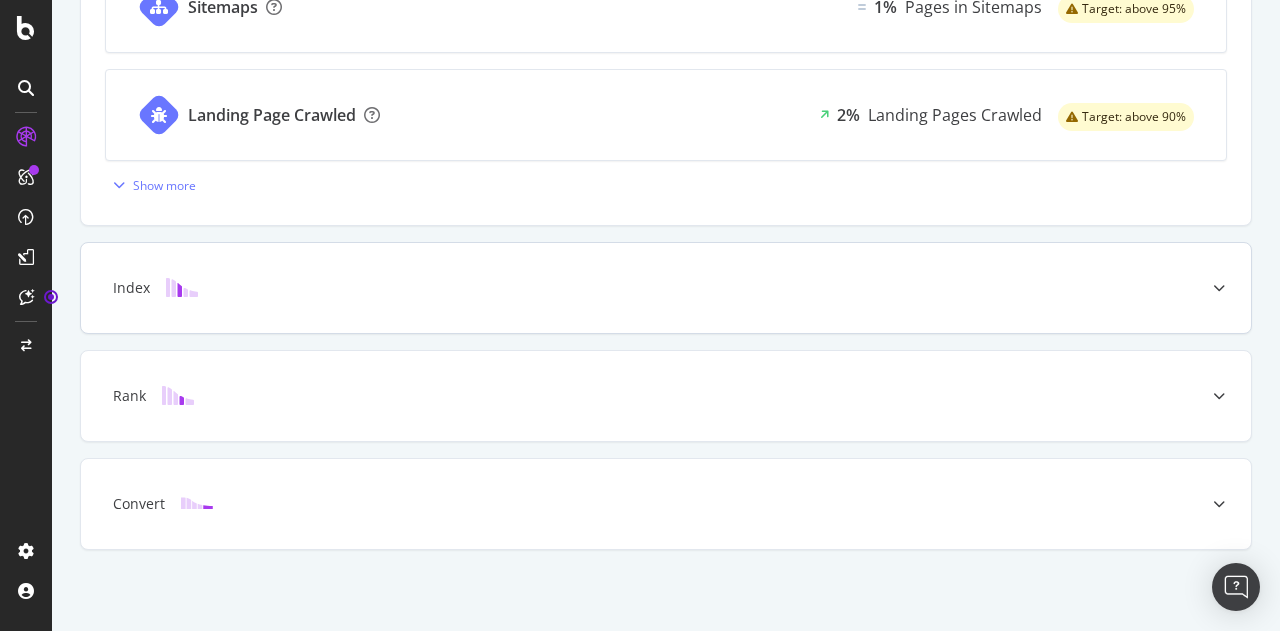 click on "Index" at bounding box center [666, 288] 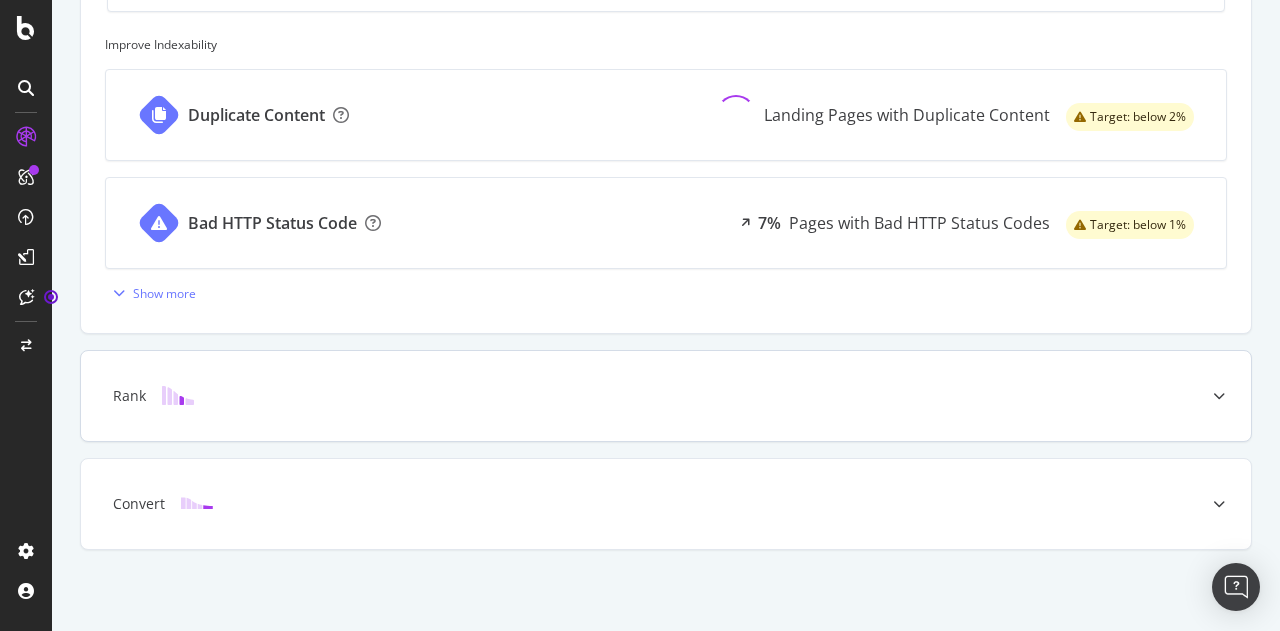 click on "Rank" at bounding box center (666, 396) 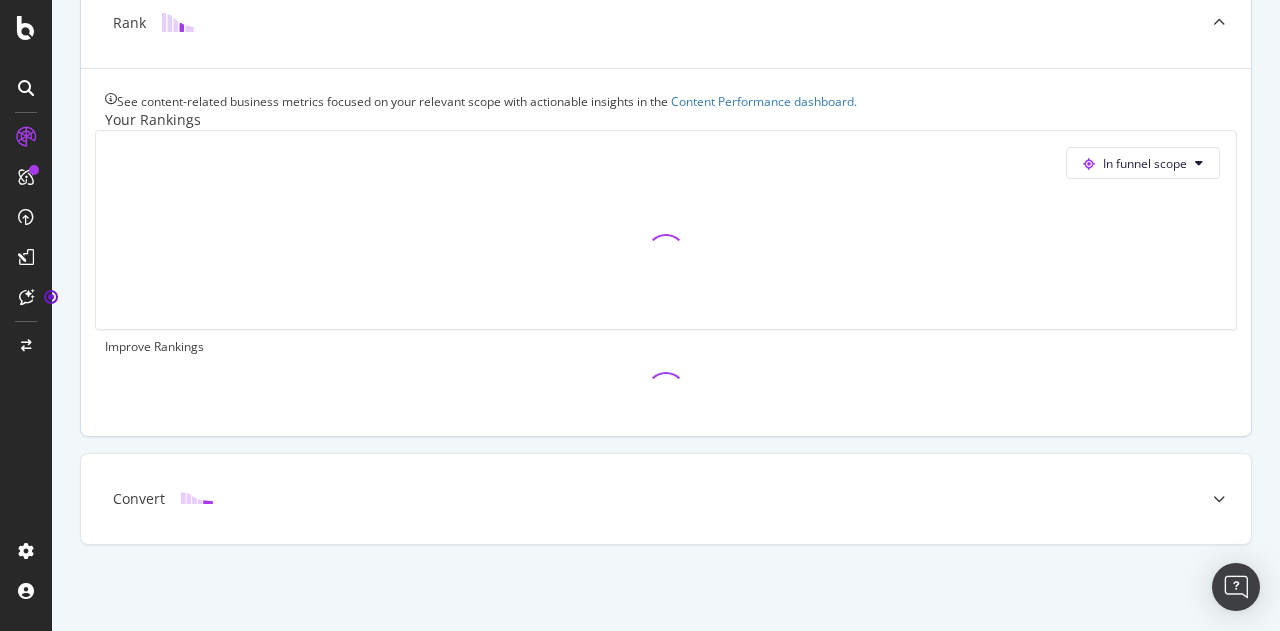 scroll, scrollTop: 695, scrollLeft: 0, axis: vertical 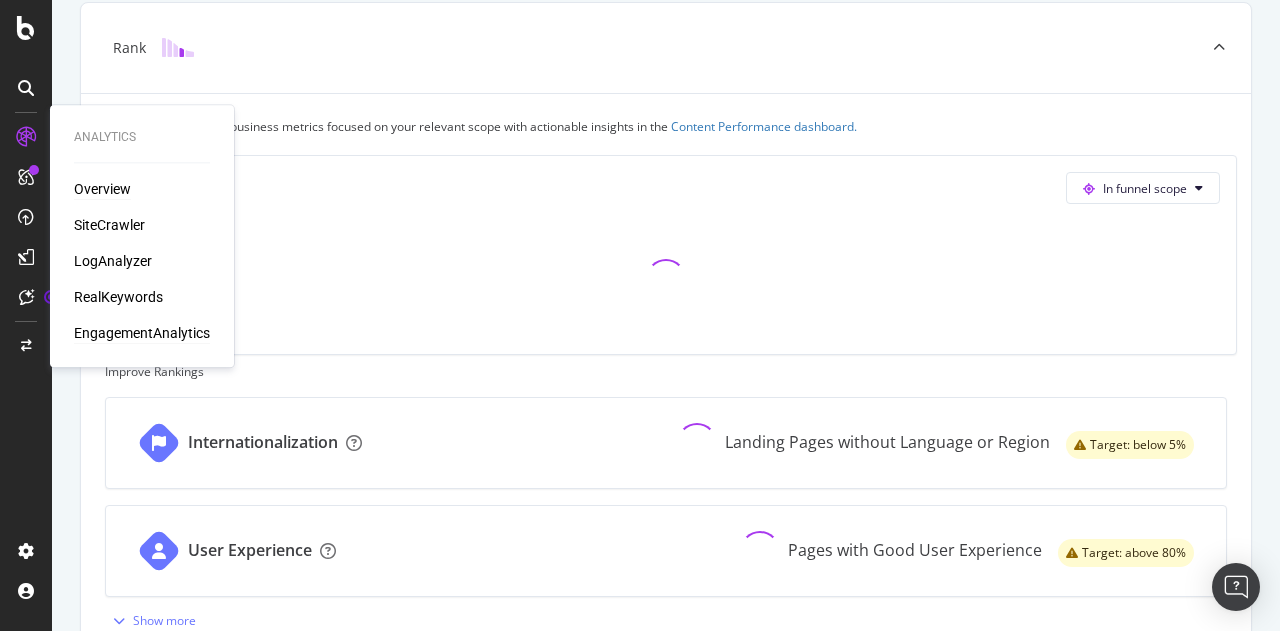 click on "EngagementAnalytics" at bounding box center (142, 333) 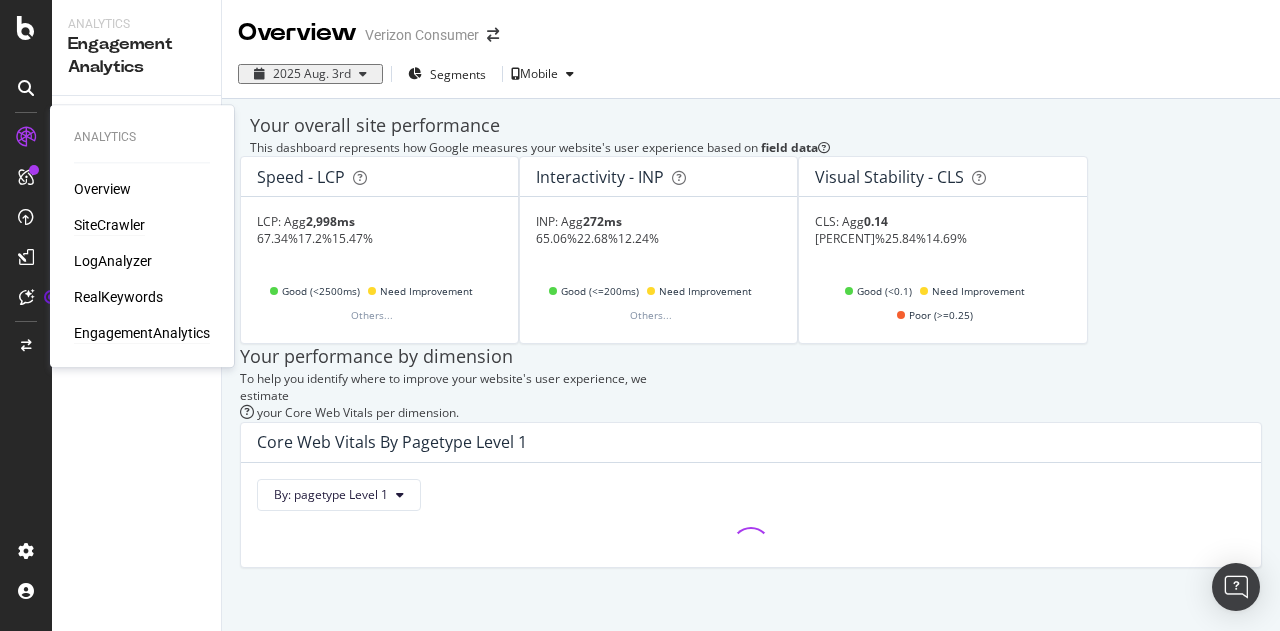 click on "SiteCrawler" at bounding box center [109, 225] 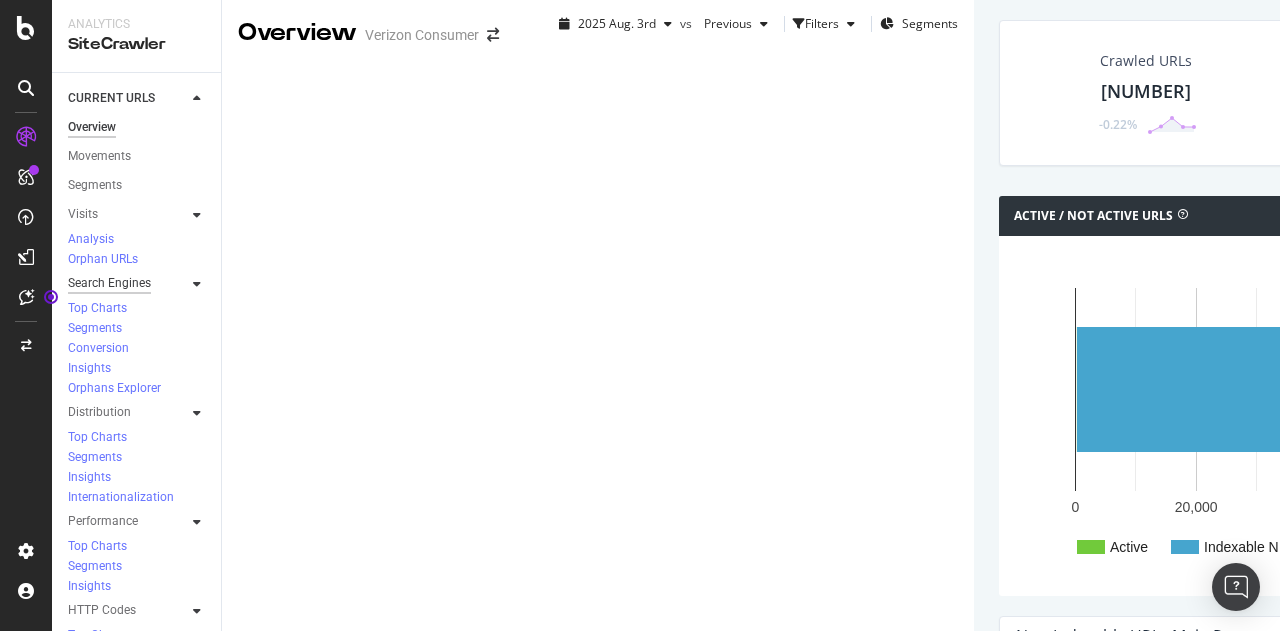click on "Search Engines" at bounding box center (109, 283) 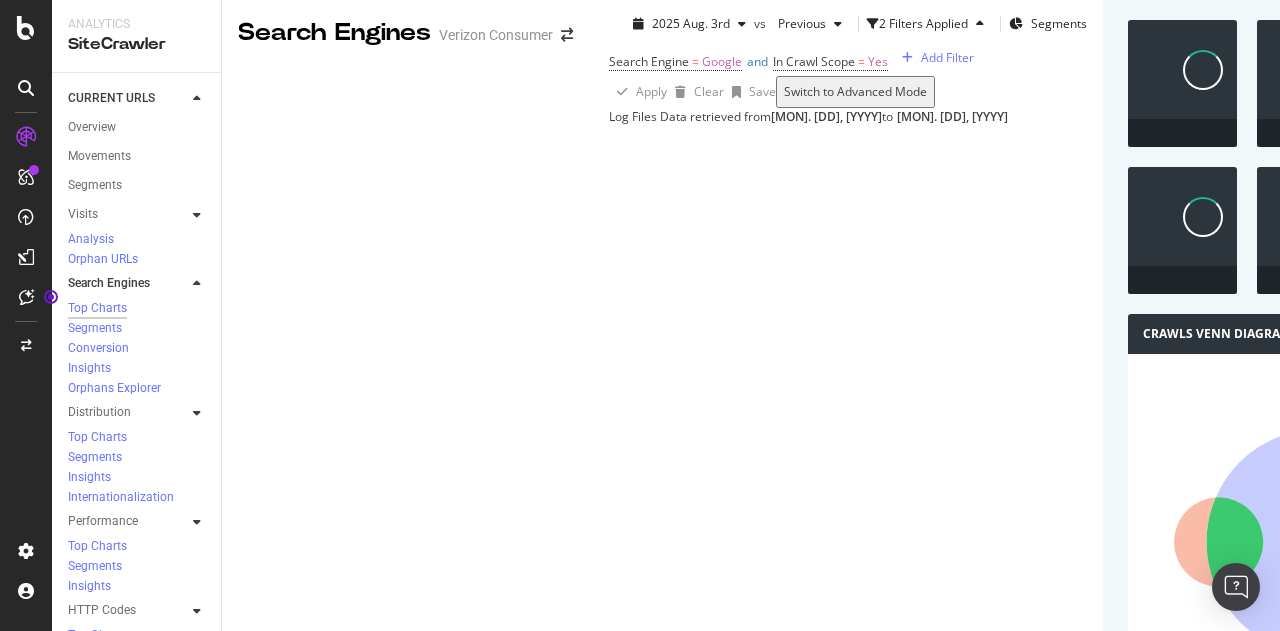 click at bounding box center [197, 284] 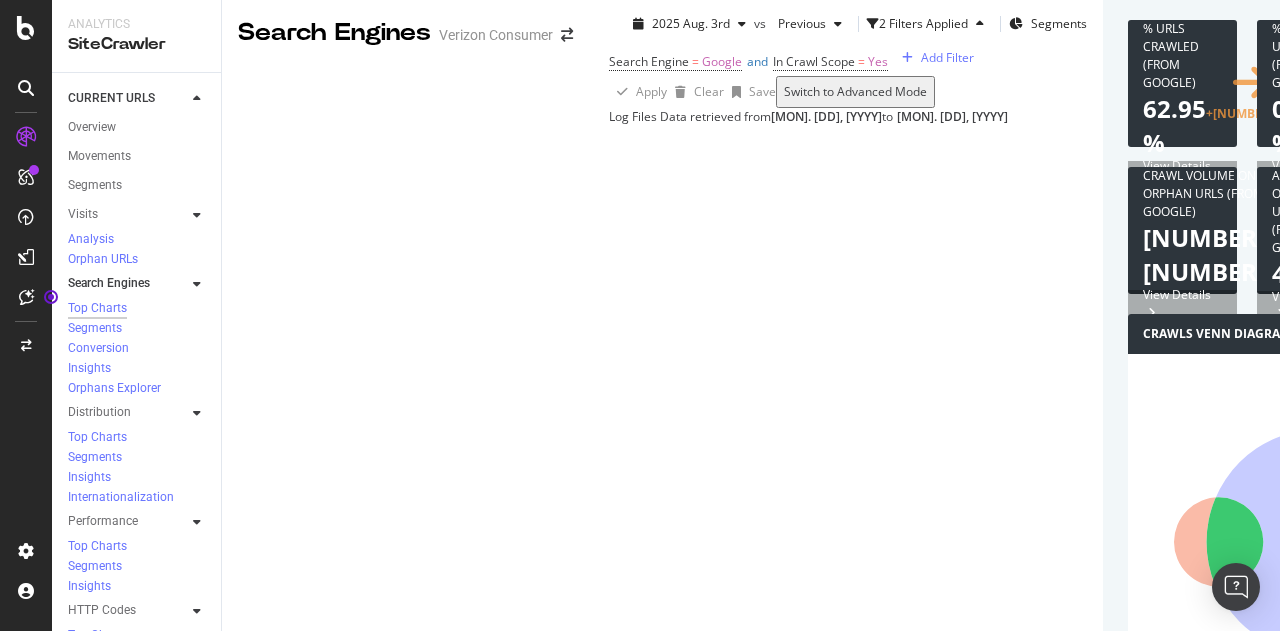 scroll, scrollTop: 0, scrollLeft: 0, axis: both 